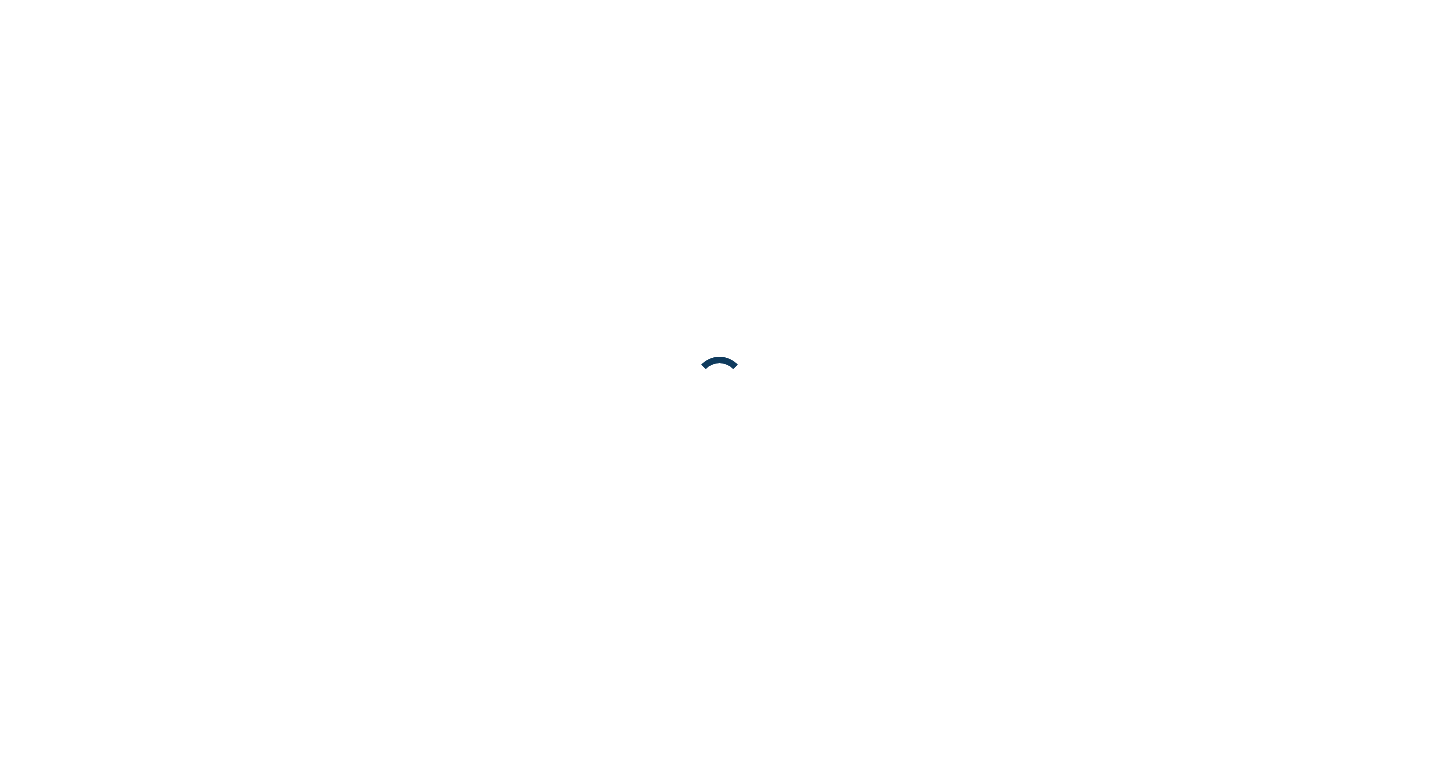 scroll, scrollTop: 0, scrollLeft: 0, axis: both 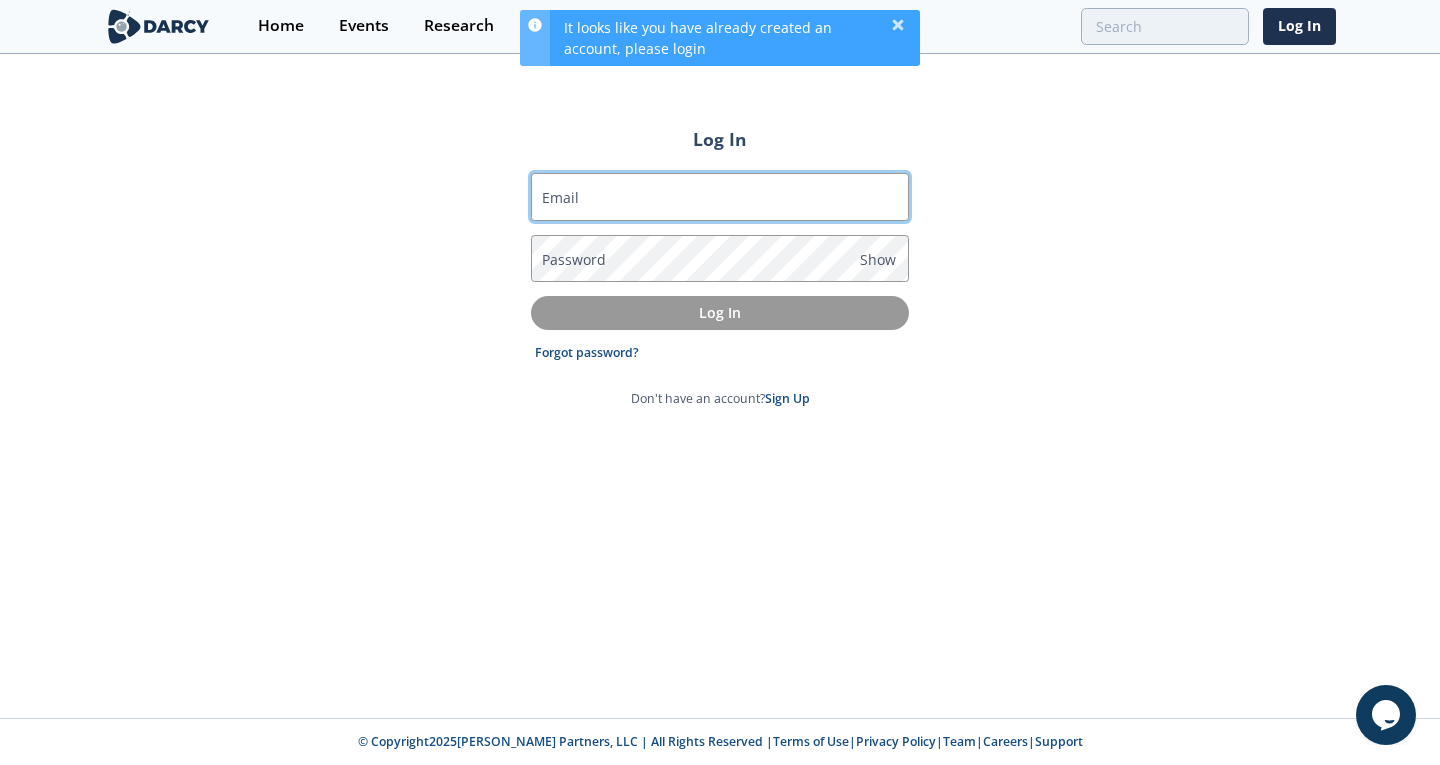 click on "Email" at bounding box center [720, 197] 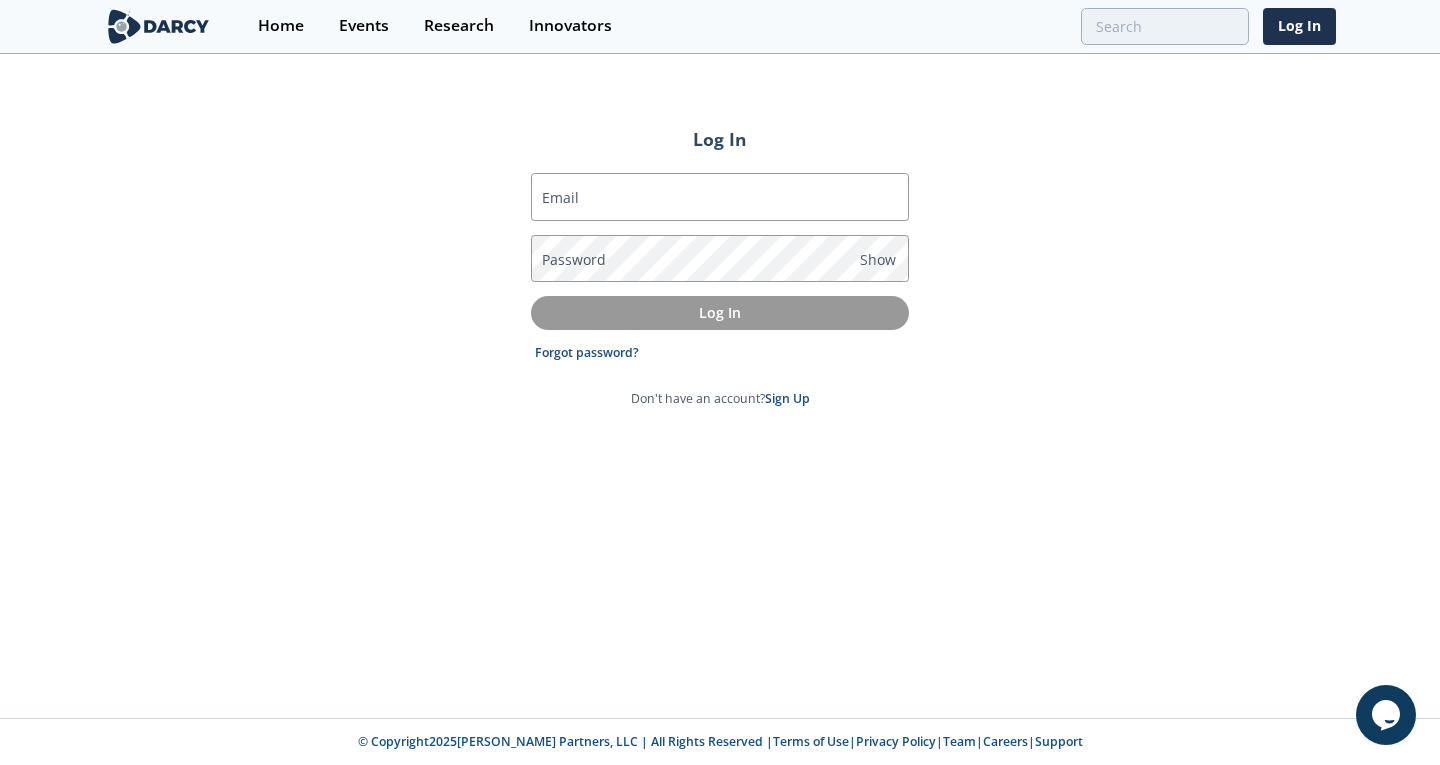 type on "ben@trellisense.com" 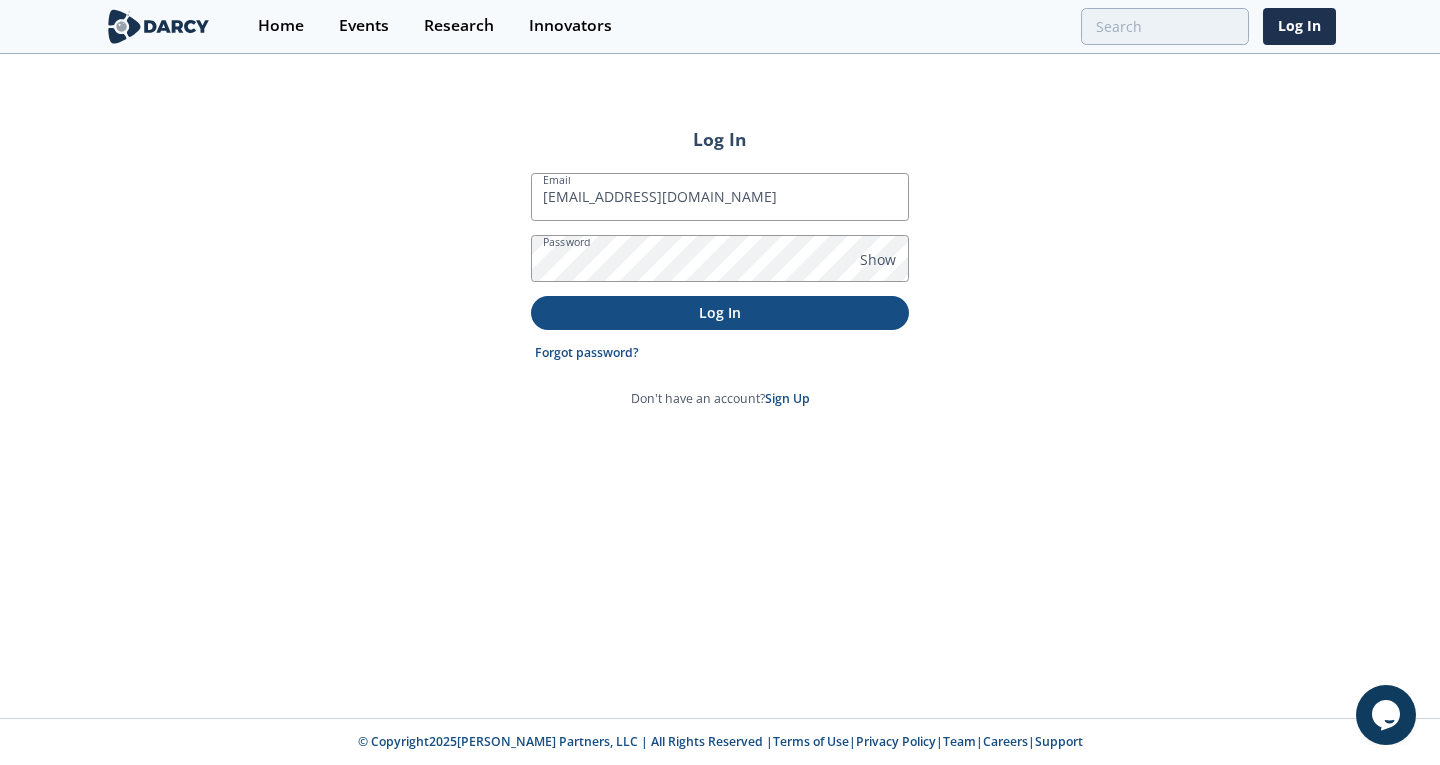 click on "Log In" at bounding box center [720, 312] 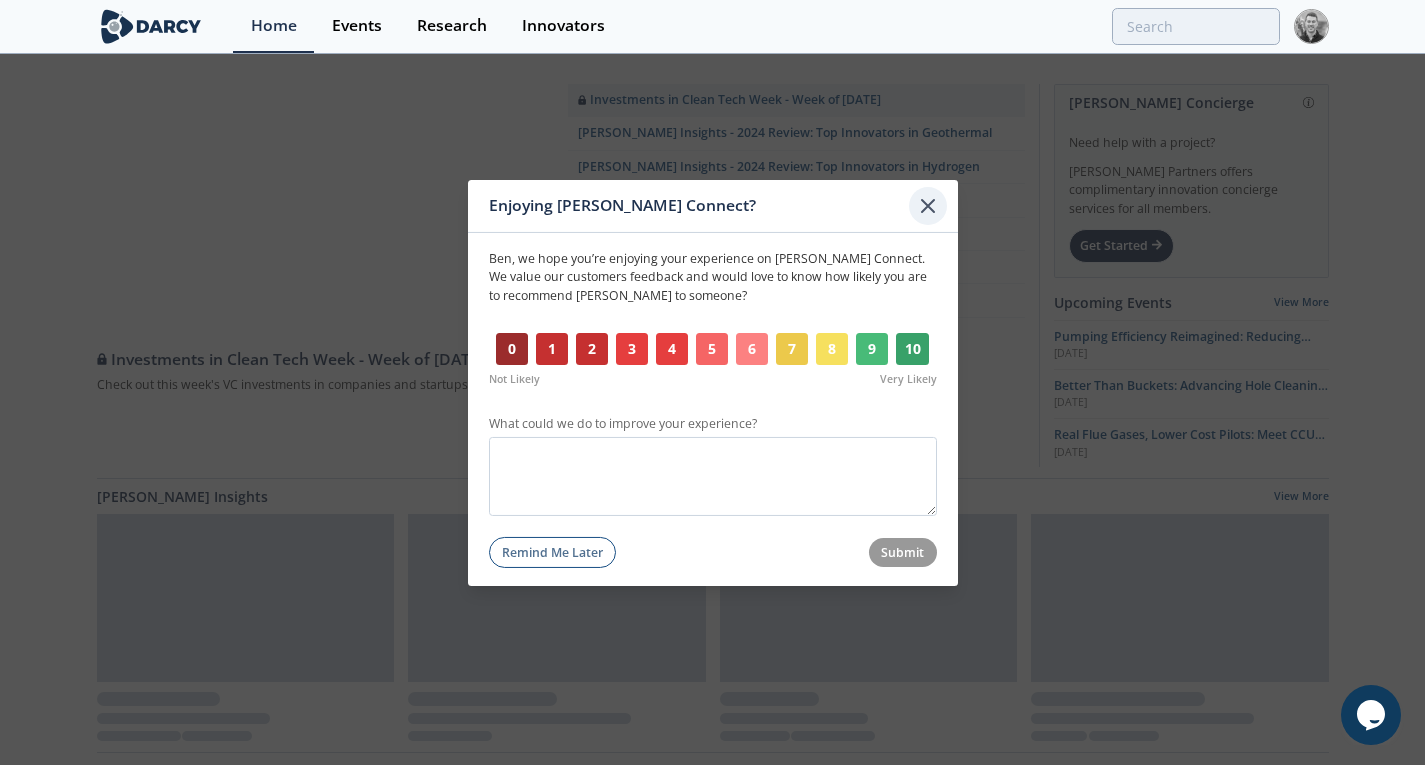 click 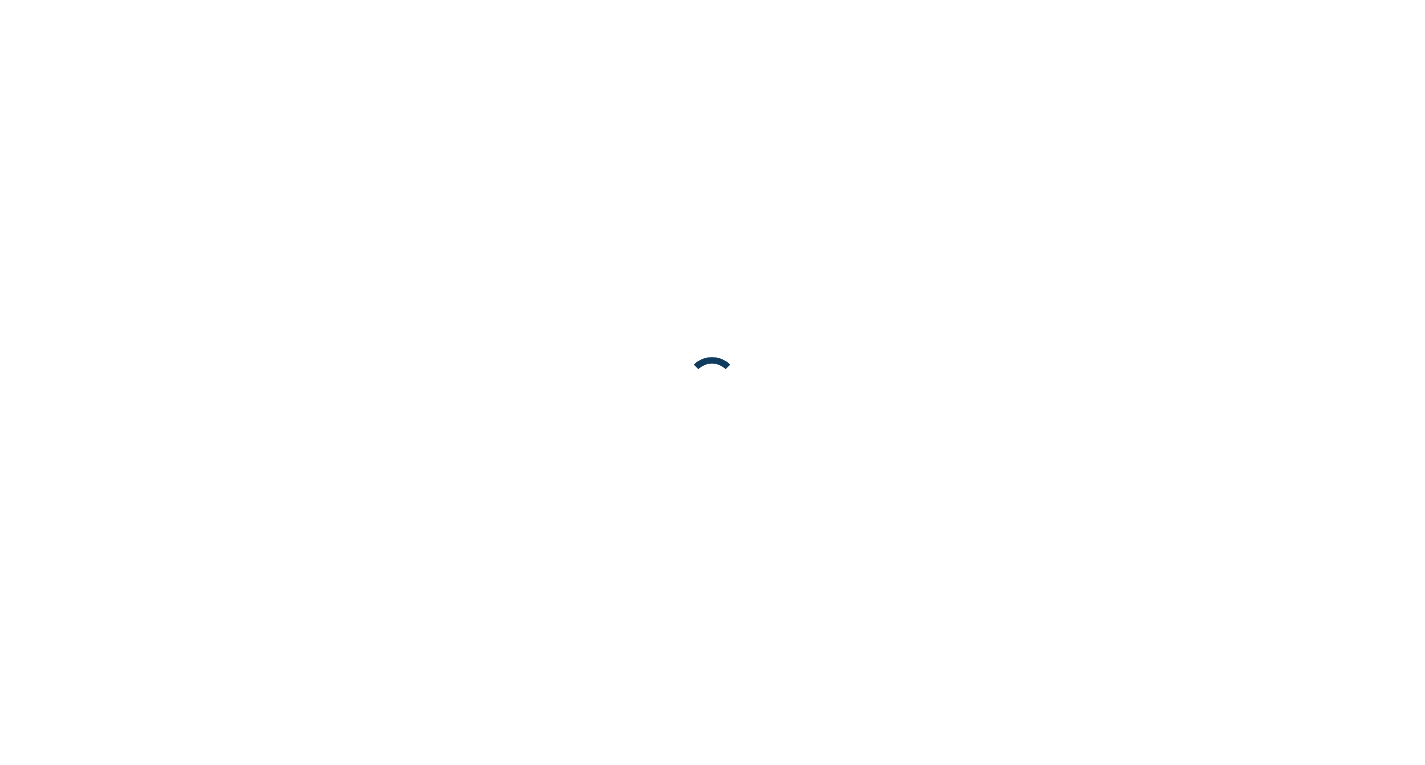 scroll, scrollTop: 0, scrollLeft: 0, axis: both 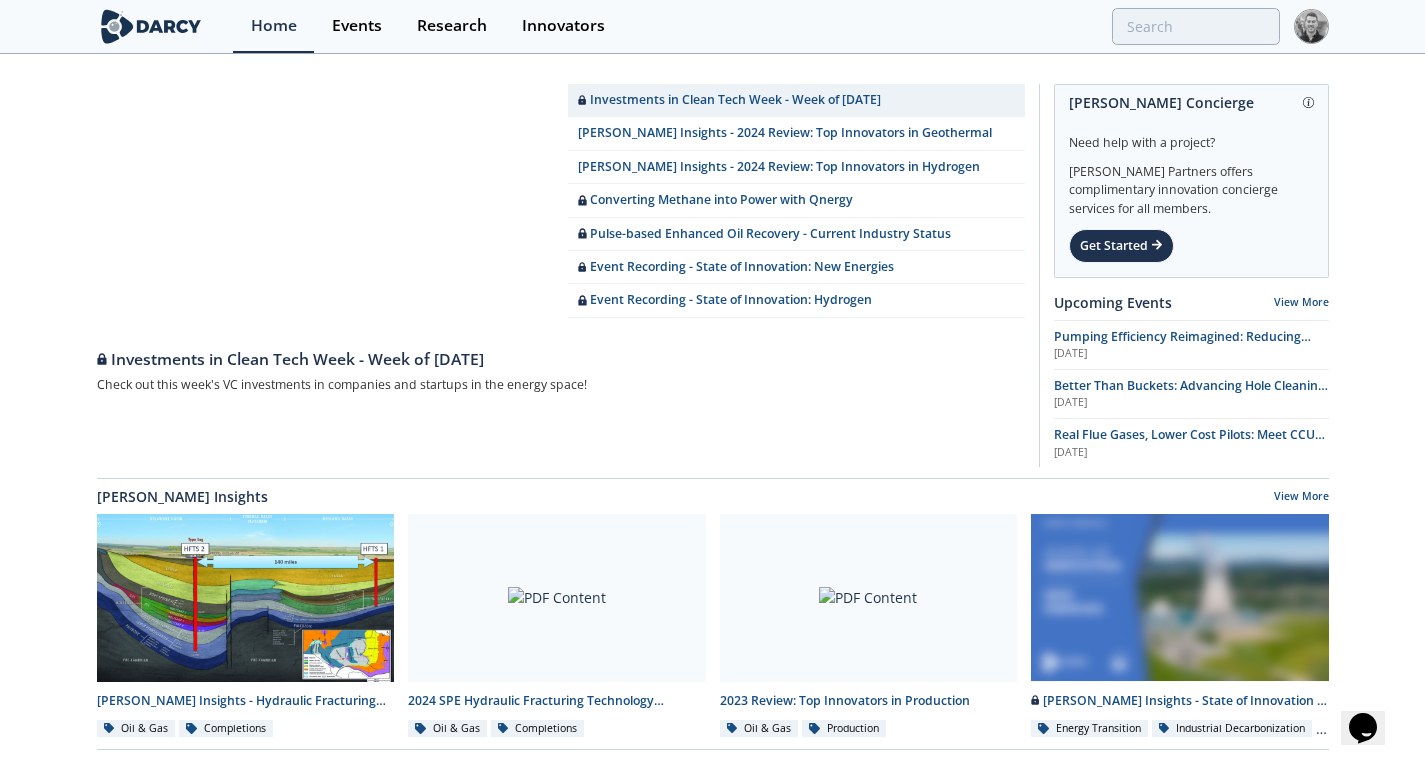 click at bounding box center [1311, 26] 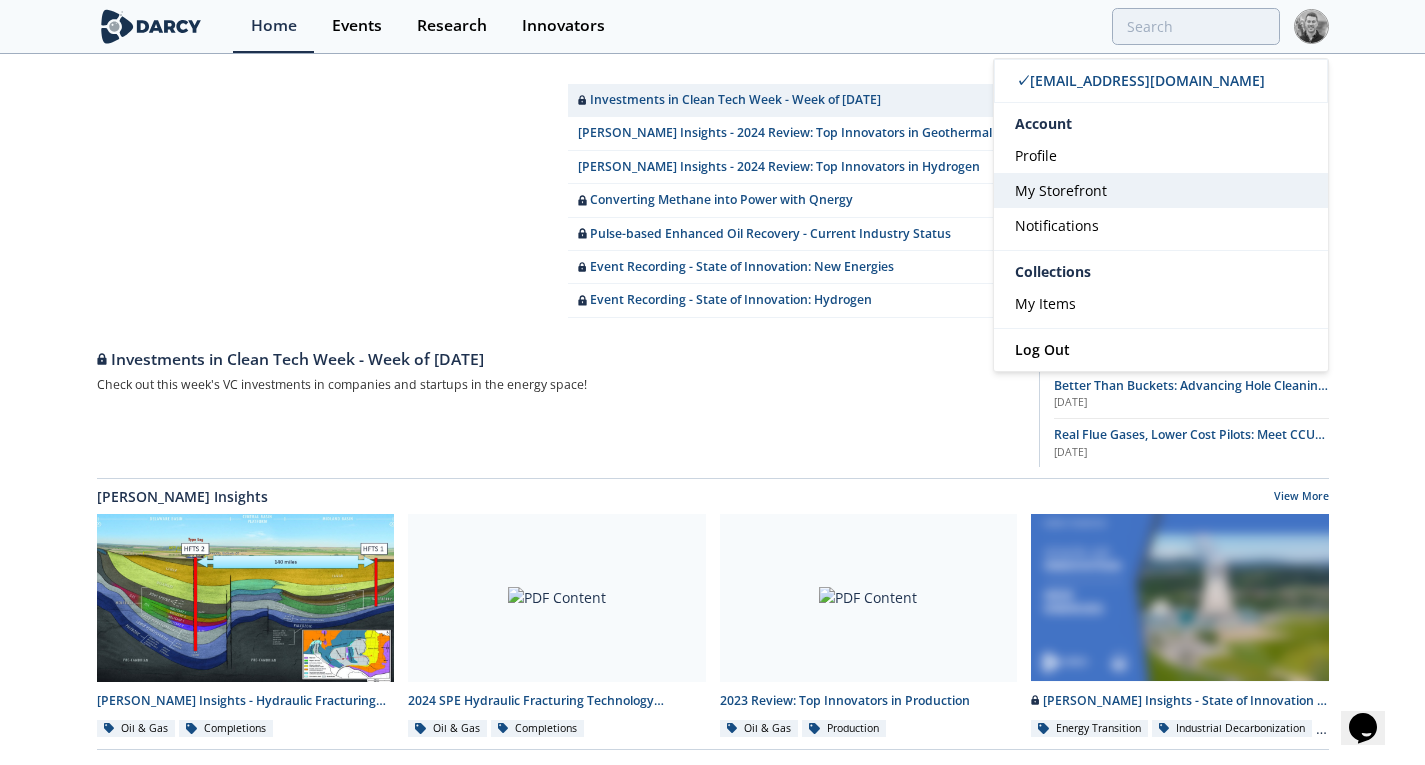click on "My Storefront" at bounding box center [1061, 190] 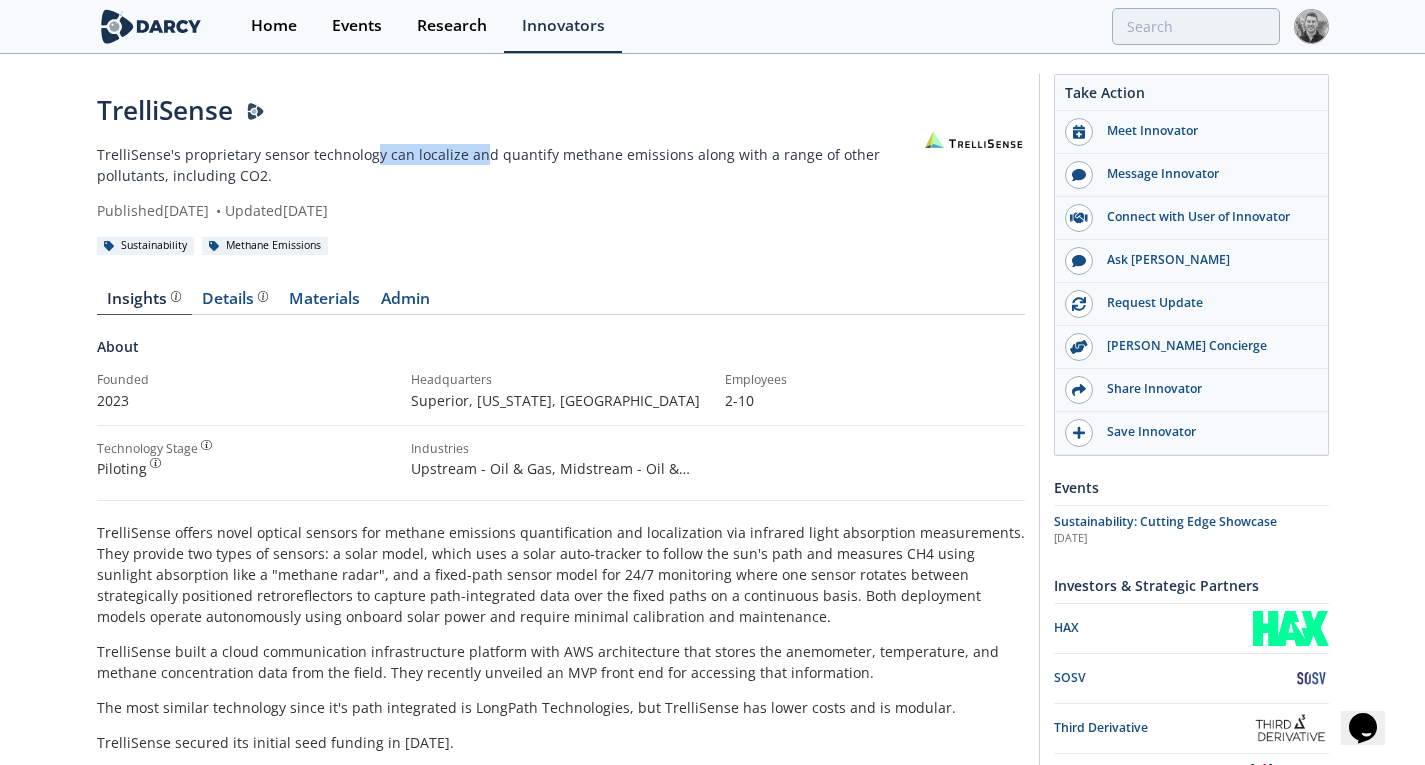 drag, startPoint x: 372, startPoint y: 155, endPoint x: 481, endPoint y: 145, distance: 109.457756 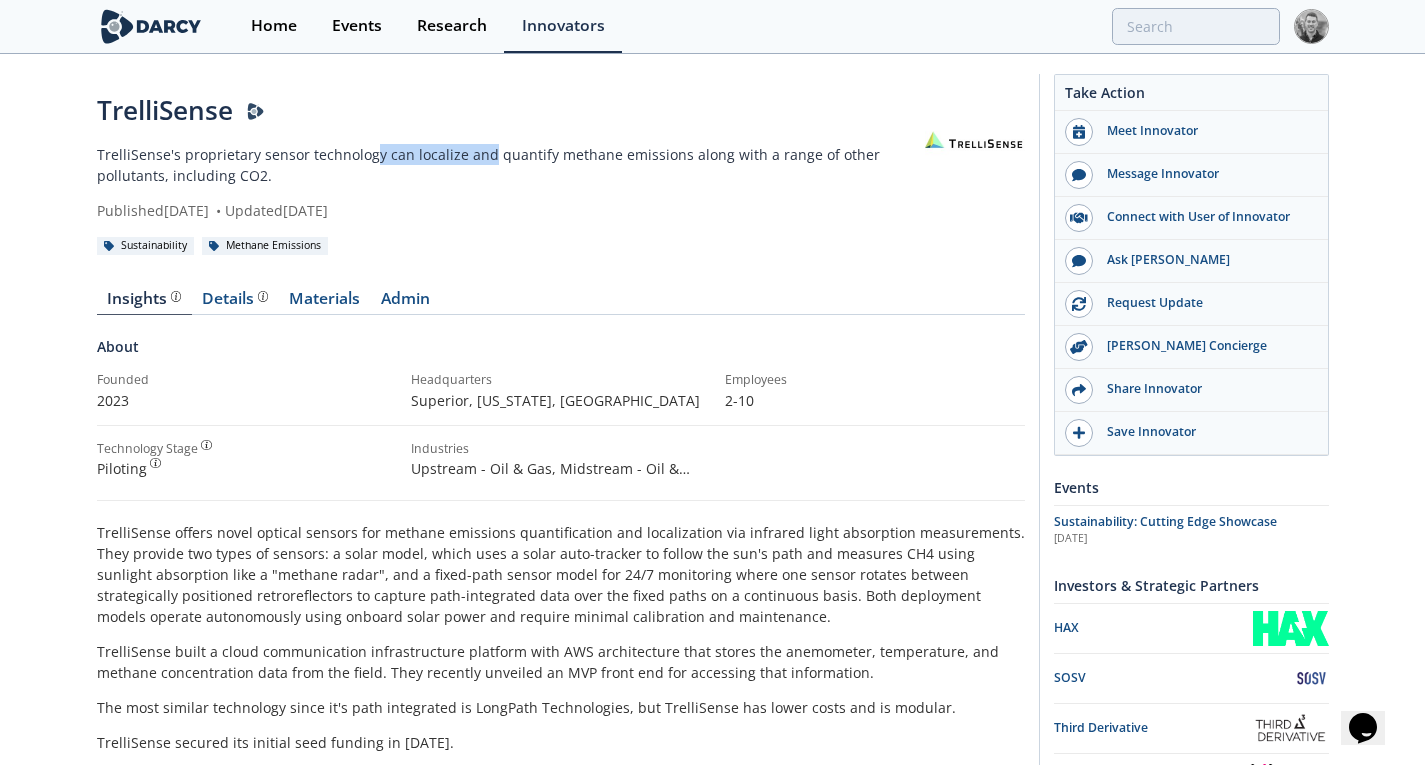 click on "TrelliSense's proprietary sensor technology can localize and quantify methane emissions along with a range of other pollutants, including CO2." at bounding box center [511, 165] 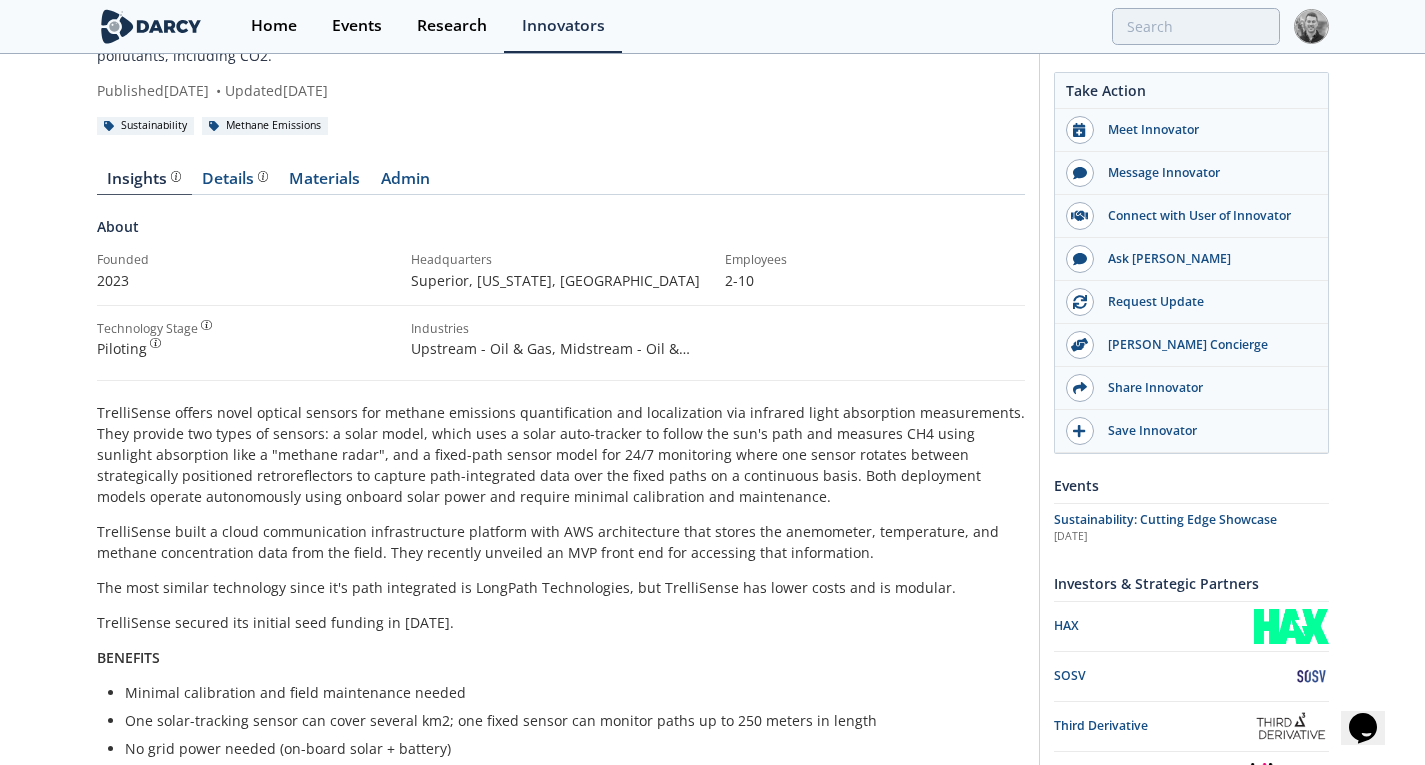 scroll, scrollTop: 0, scrollLeft: 0, axis: both 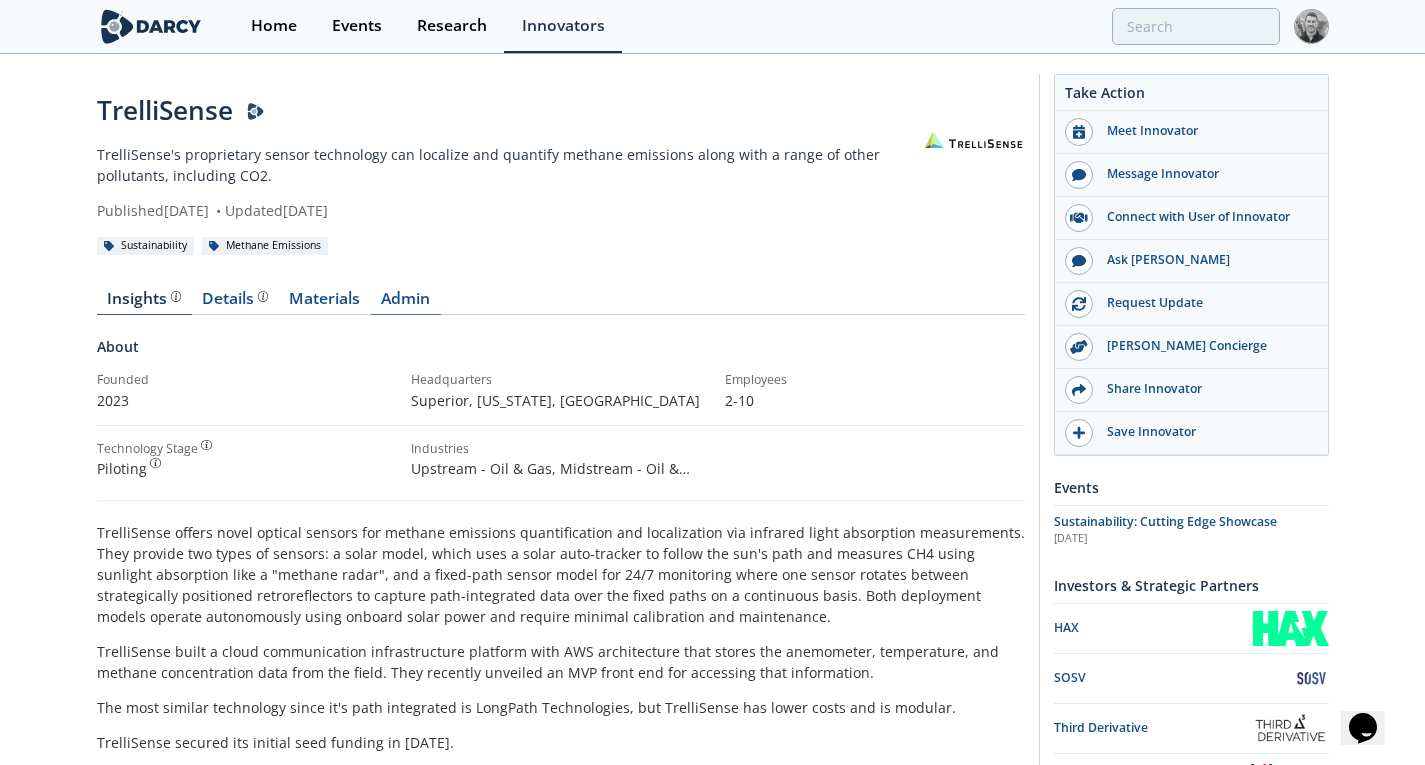 click on "Admin" at bounding box center (406, 303) 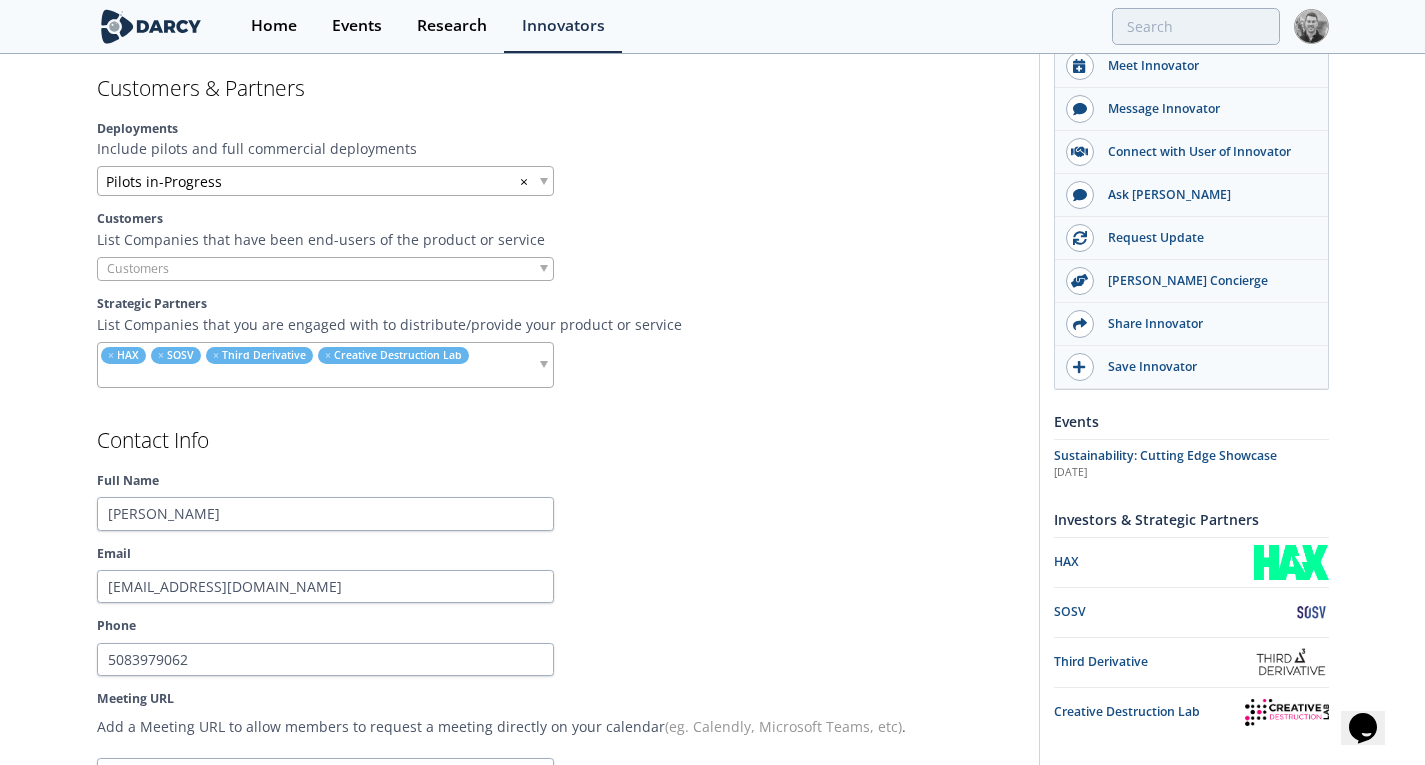 scroll, scrollTop: 1697, scrollLeft: 0, axis: vertical 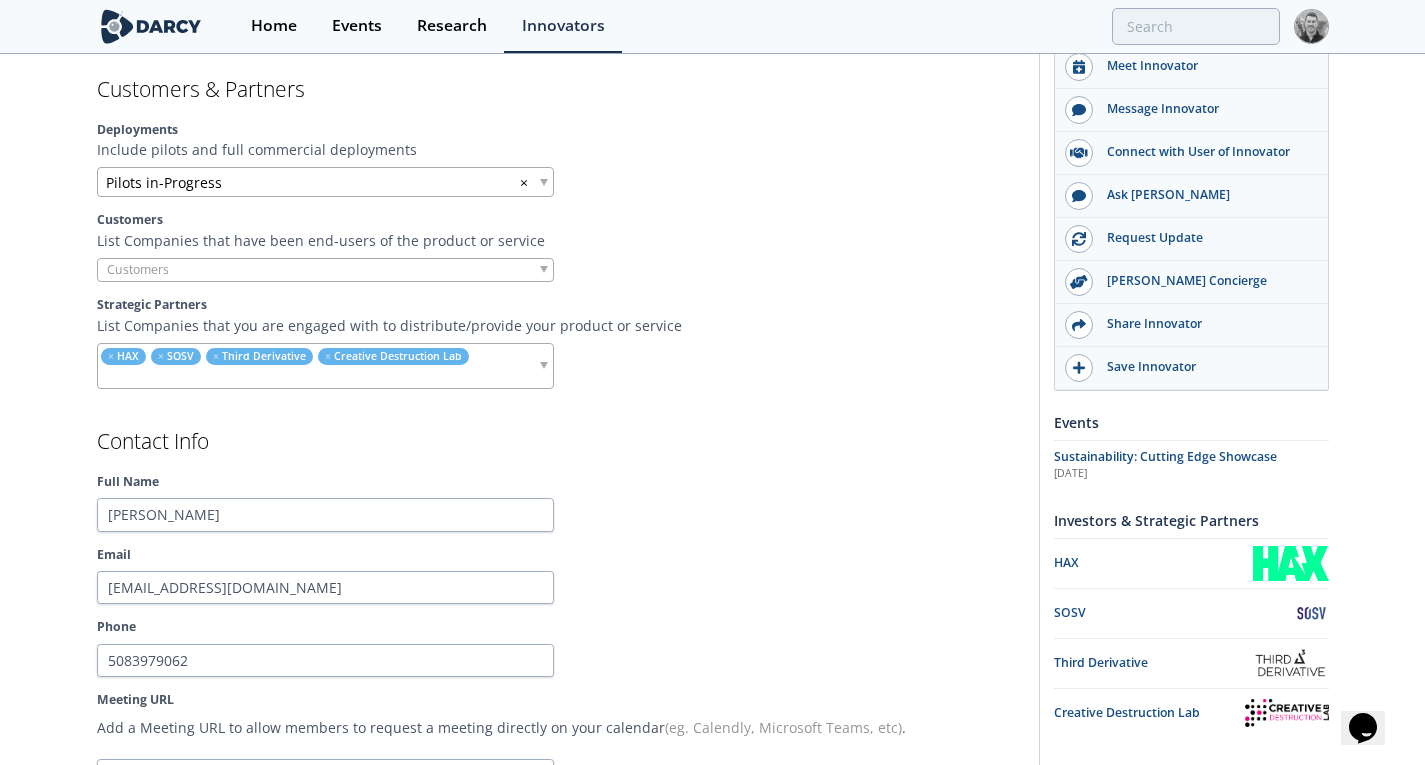 click on "×
HAX
×
SOSV
×
Third Derivative
×
Creative Destruction Lab" at bounding box center [317, 366] 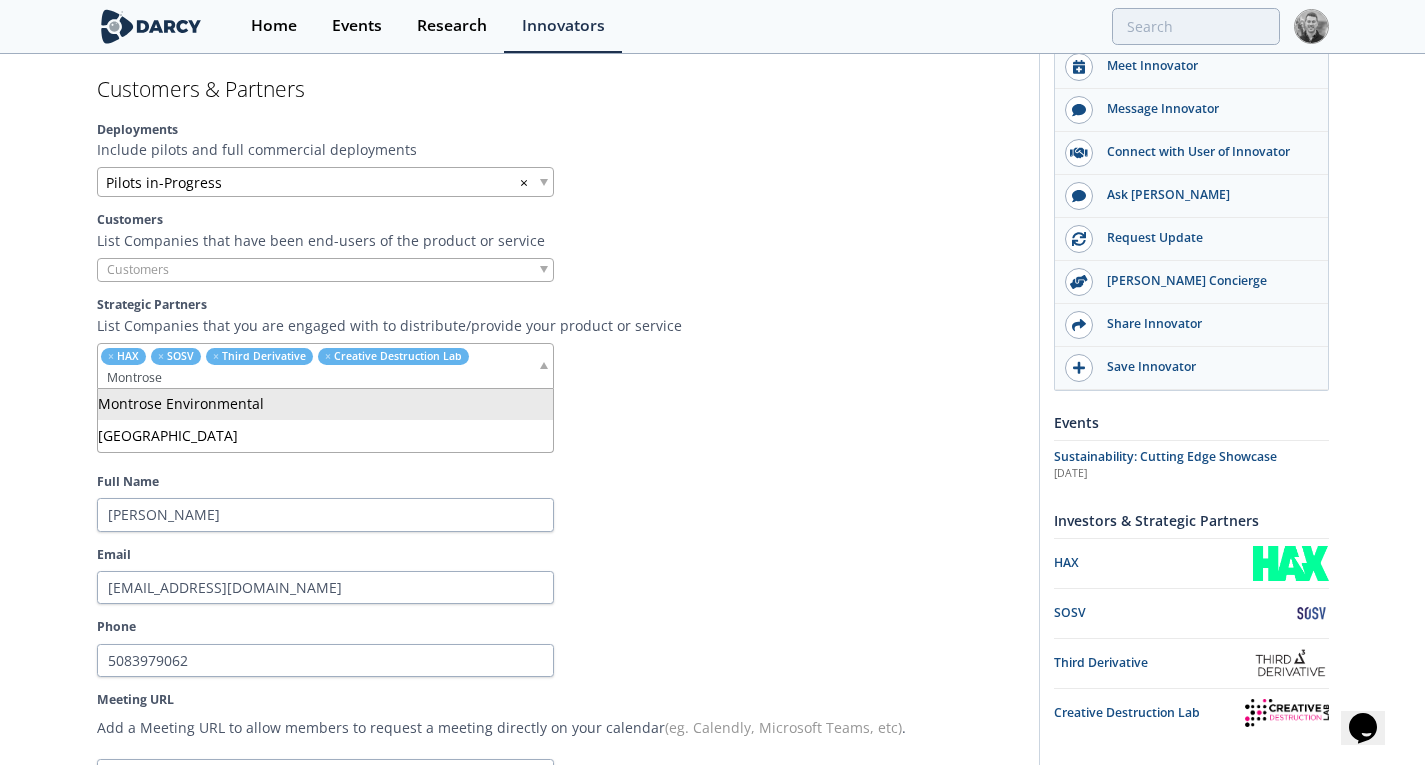type on "Montrose" 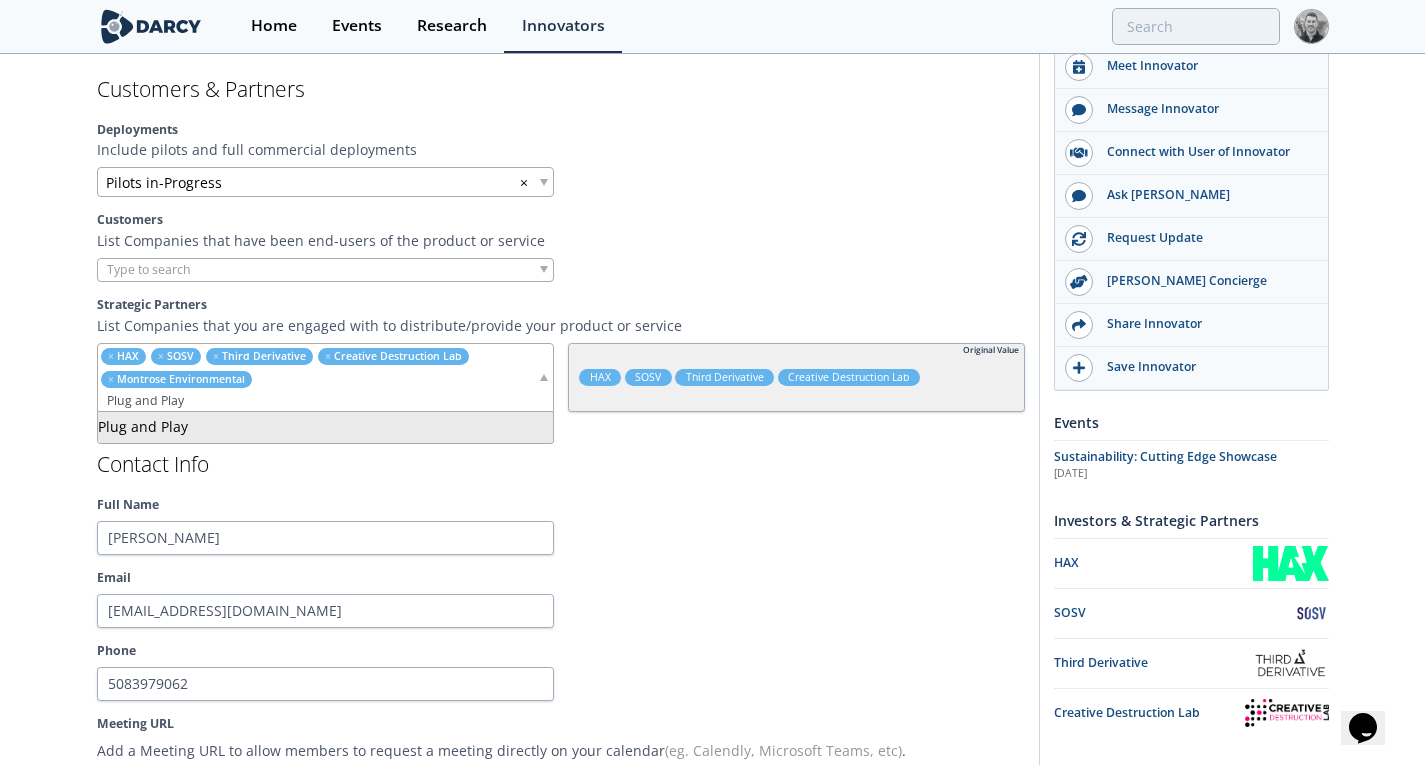 type on "Plug and Play" 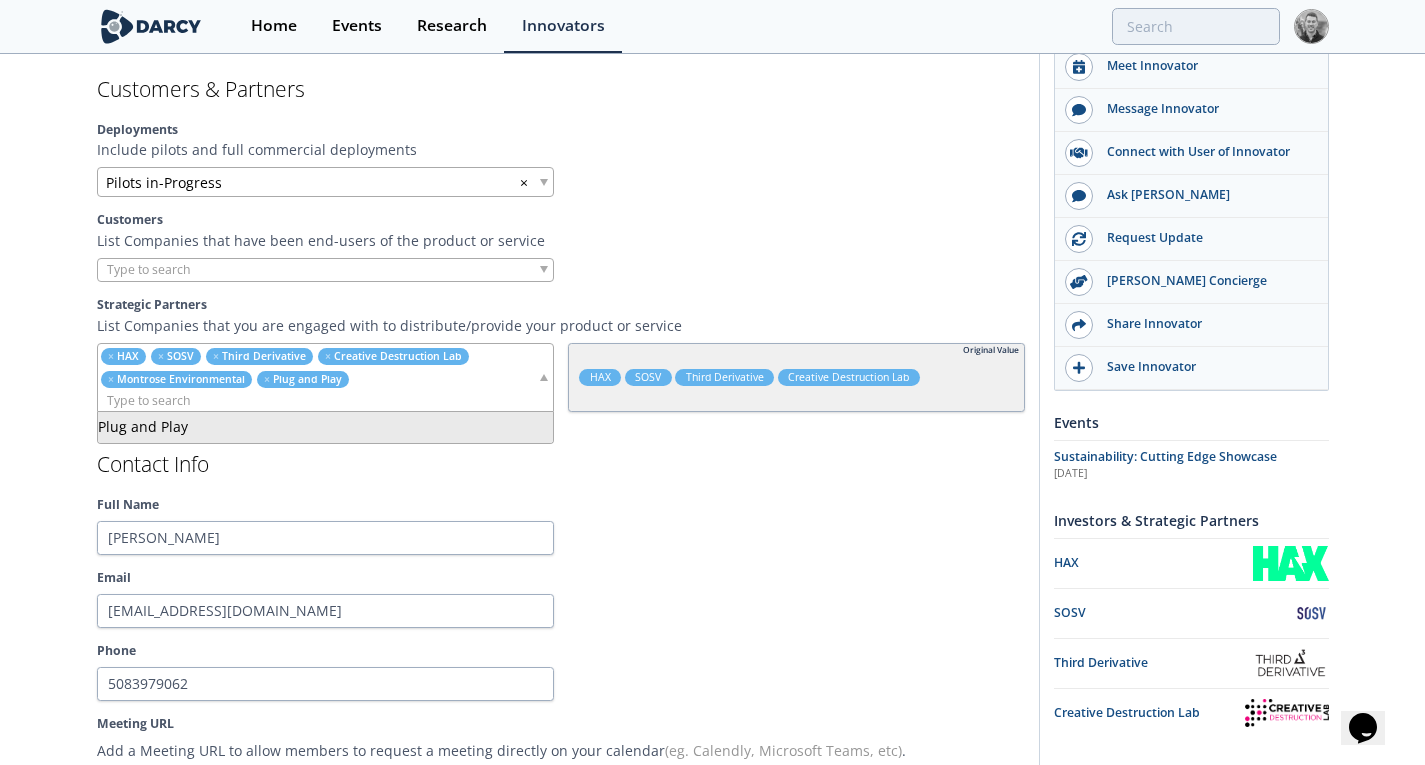 click on "Full Name" at bounding box center (561, 505) 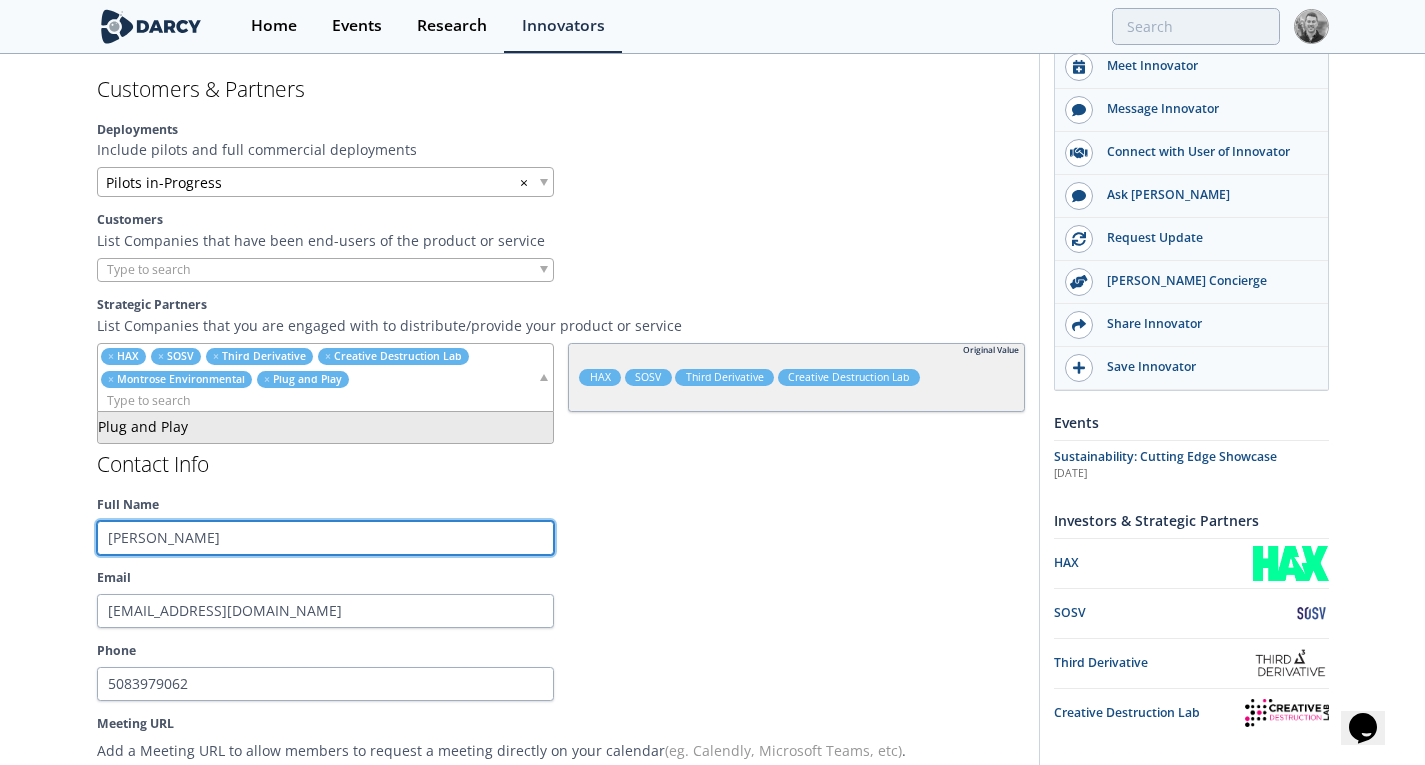 click on "Ben Silton" at bounding box center (325, 538) 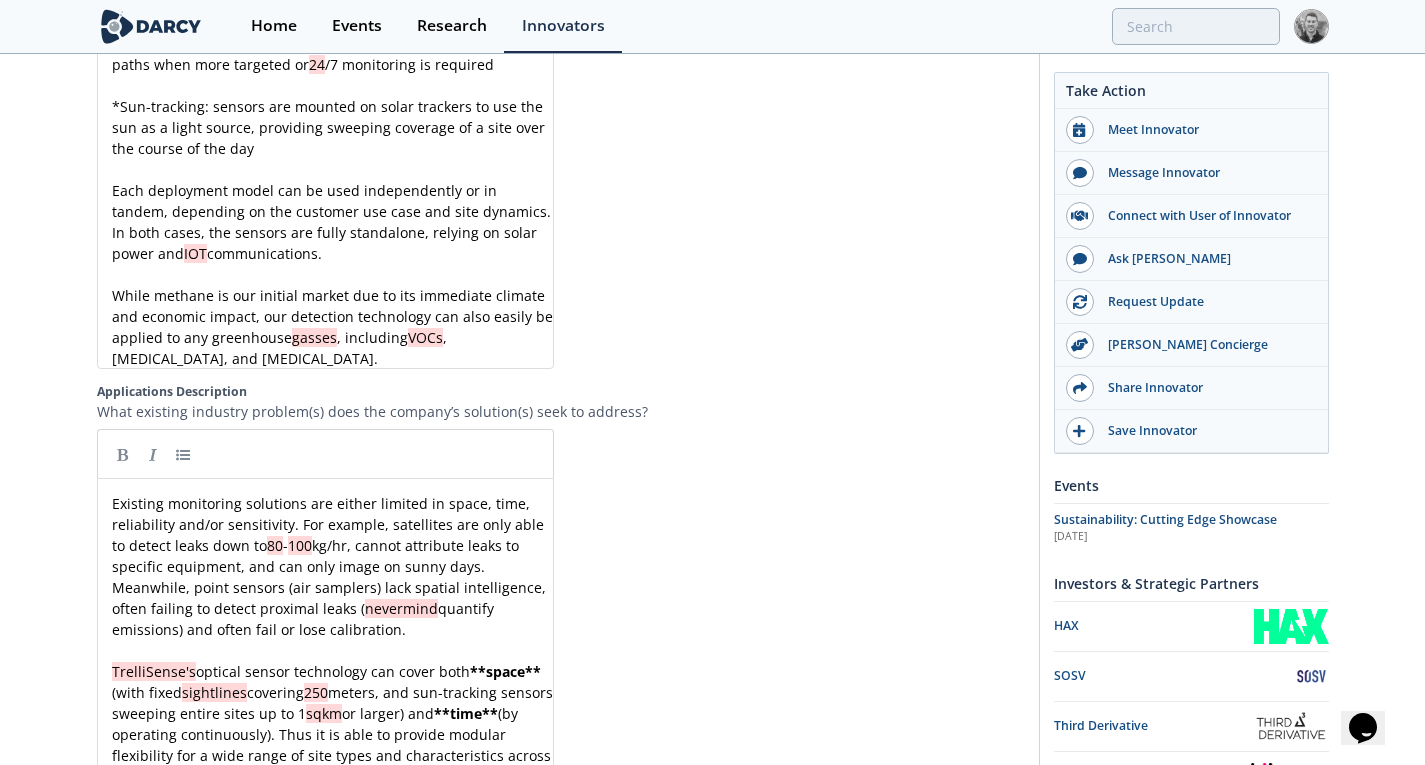 scroll, scrollTop: 2883, scrollLeft: 0, axis: vertical 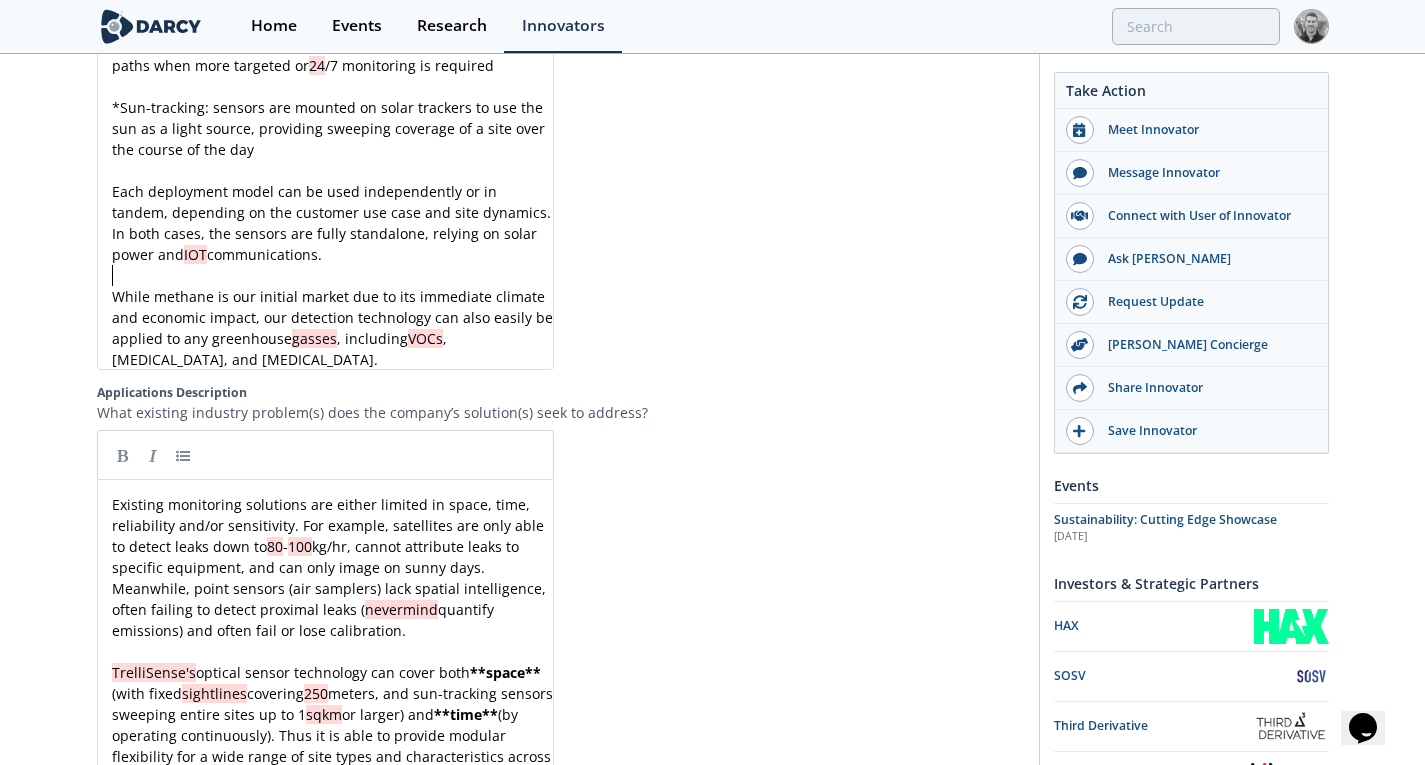 click on "​" at bounding box center [333, 275] 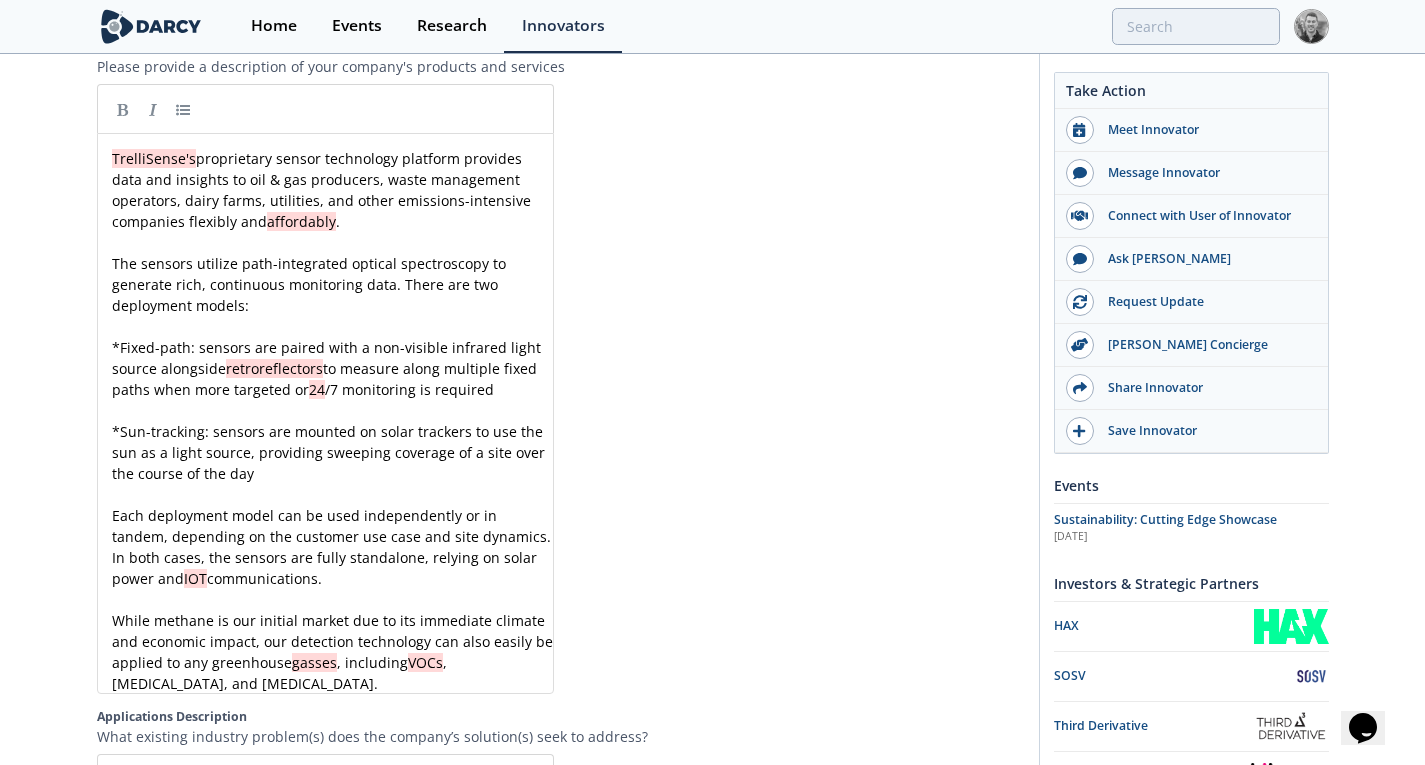 scroll, scrollTop: 2558, scrollLeft: 0, axis: vertical 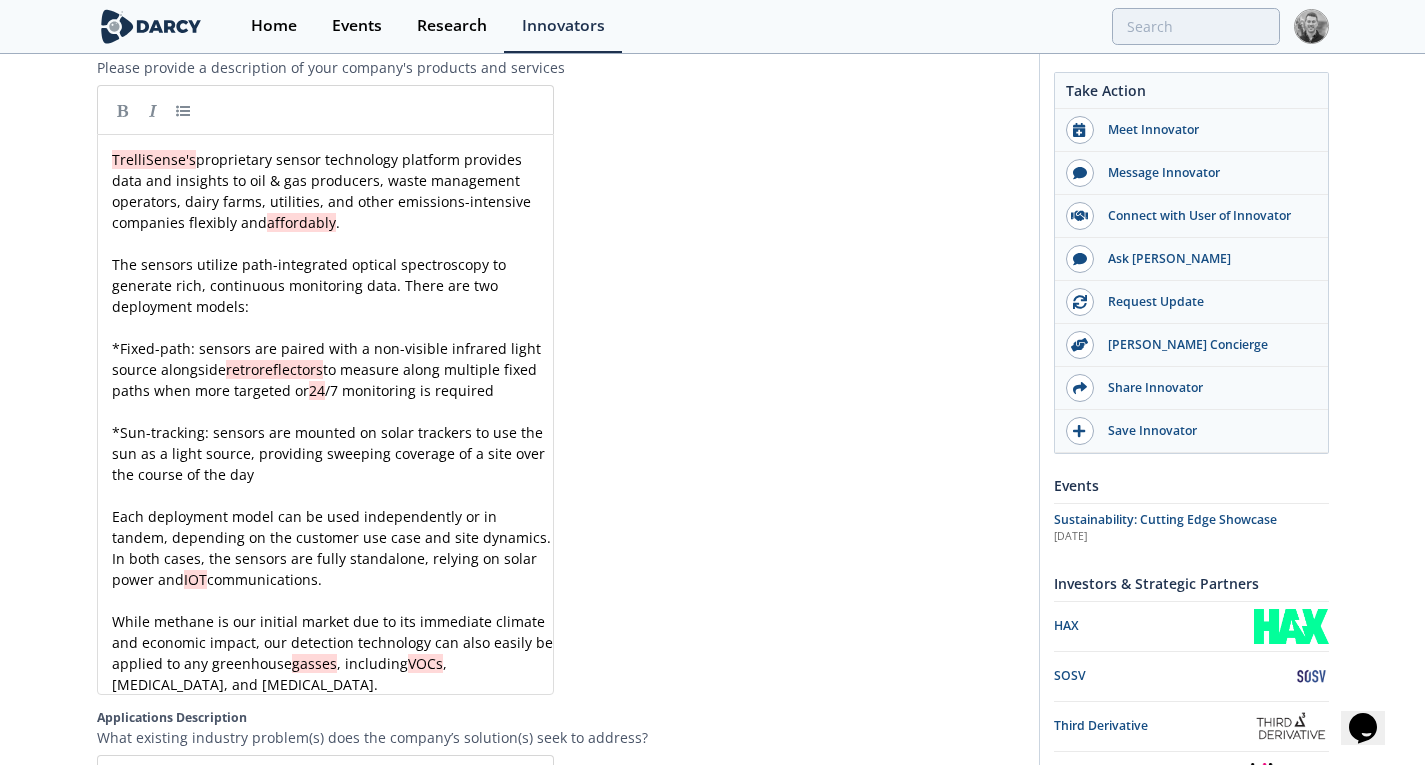 click on "xxxxxxxxxx   TrelliSense's  proprietary sensor technology platform provides data and insights to oil & gas producers, waste management operators, dairy farms, utilities, and other emissions-intensive companies flexibly and  affordably .  ​ The sensors utilize path-integrated optical spectroscopy to generate rich, continuous monitoring data. There are two deployment models: ​ *  Fixed-path: sensors are paired with a non-visible infrared light source alongside  retroreflectors  to measure along multiple fixed paths when more targeted or  24 /7 monitoring is required ​ *  Sun-tracking: sensors are mounted on solar trackers to use the sun as a light source, providing sweeping coverage of a site over the course of the day ​ Each deployment model can be used independently or in tandem, depending on the customer use case and site dynamics. In both cases, the sensors are fully standalone, relying on solar power and  IOT  communications. ​ gasses , including  VOCs , ammonia, and nitrous oxide." at bounding box center [333, 422] 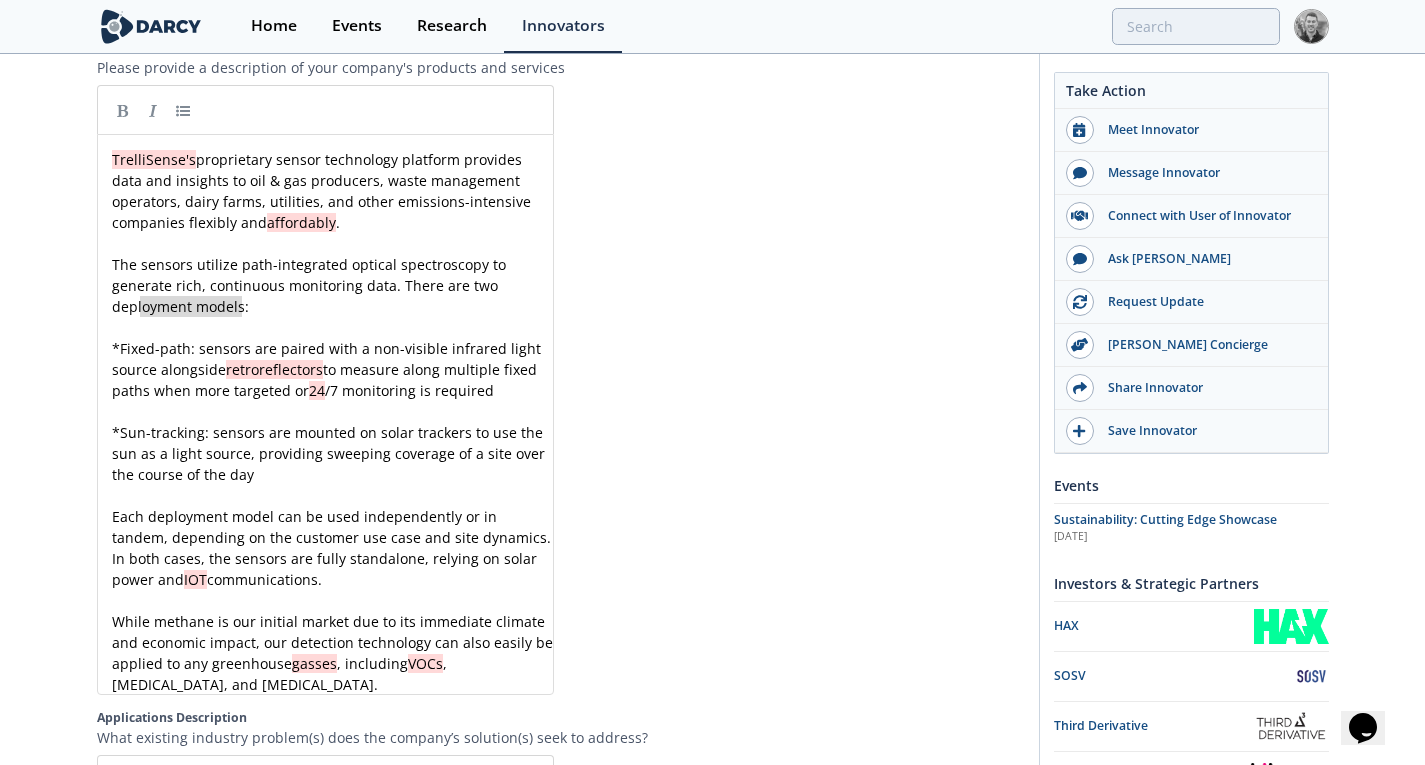 type on "deployment models" 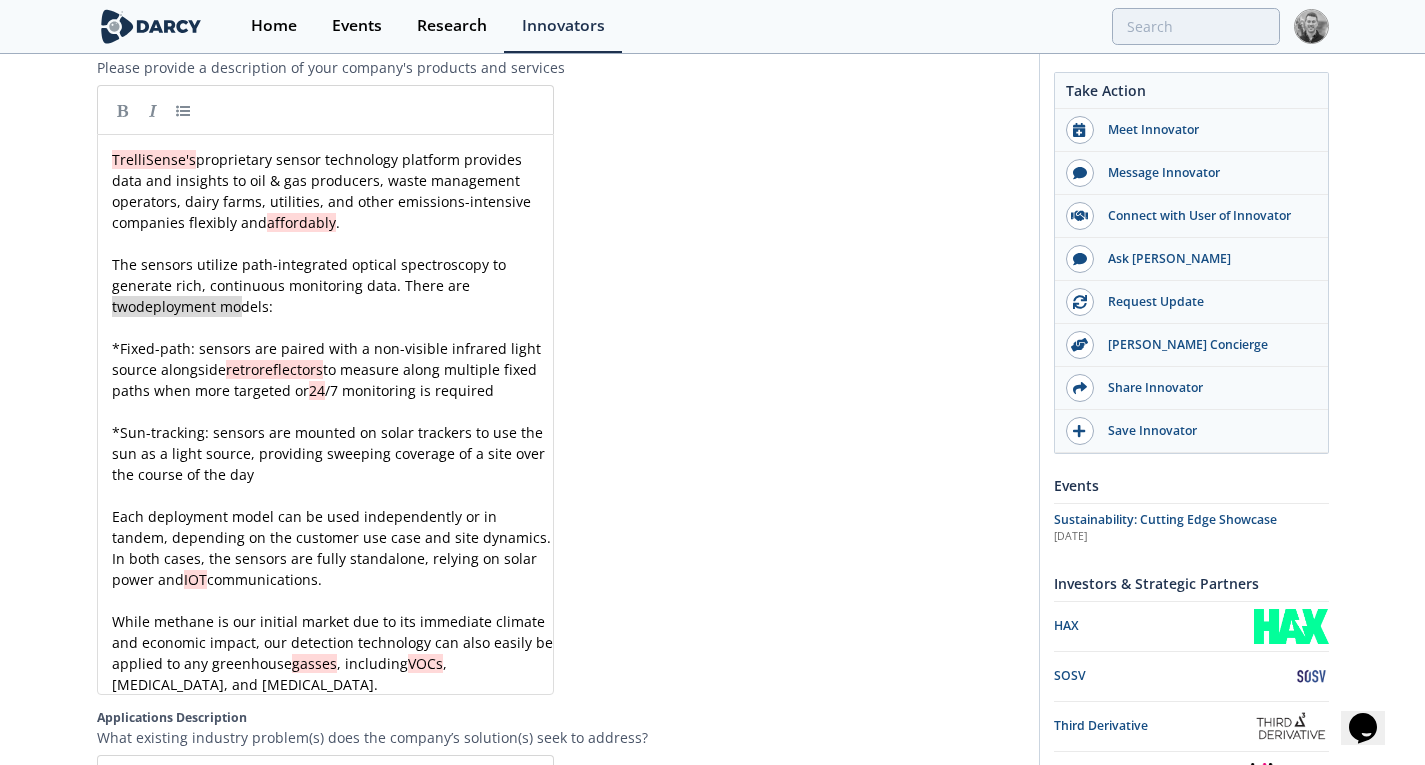 drag, startPoint x: 239, startPoint y: 306, endPoint x: 107, endPoint y: 307, distance: 132.00378 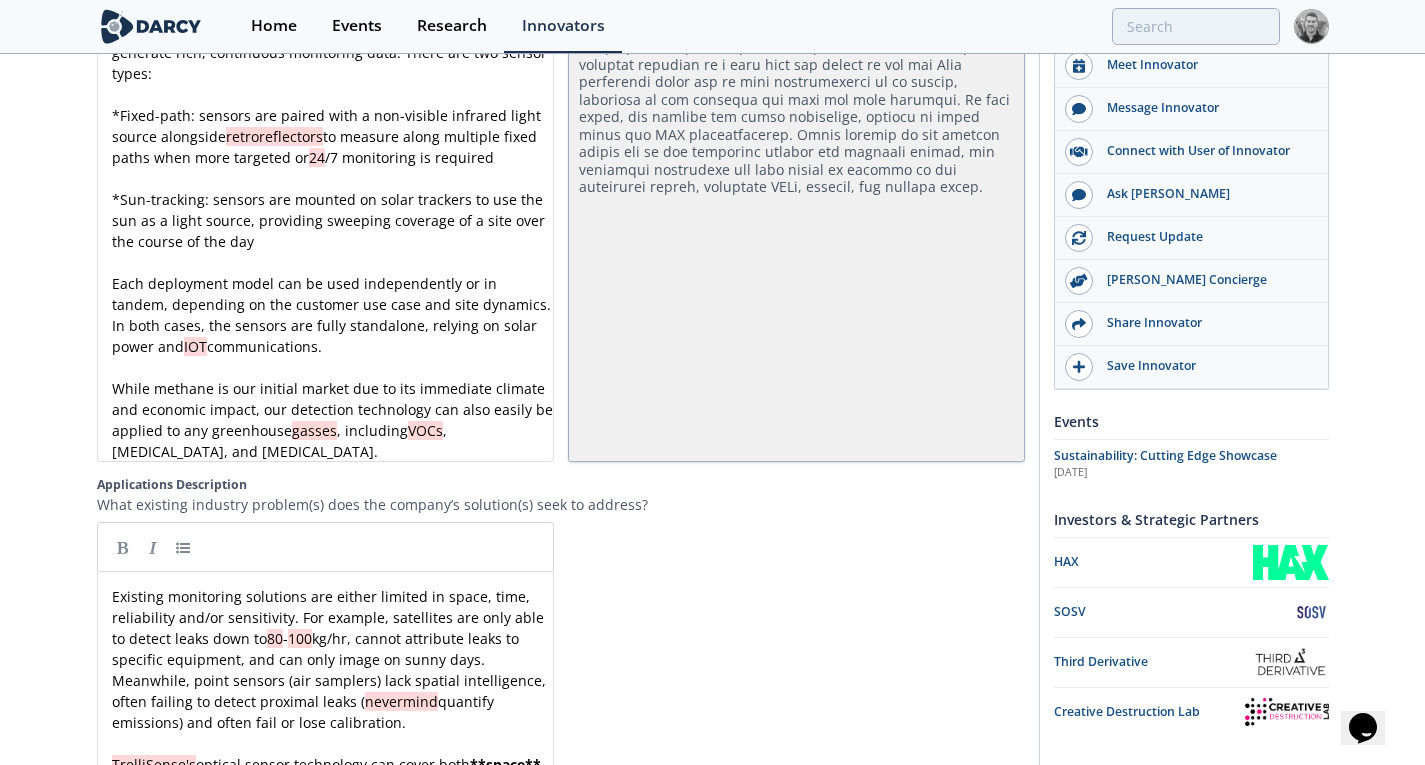 scroll, scrollTop: 2790, scrollLeft: 0, axis: vertical 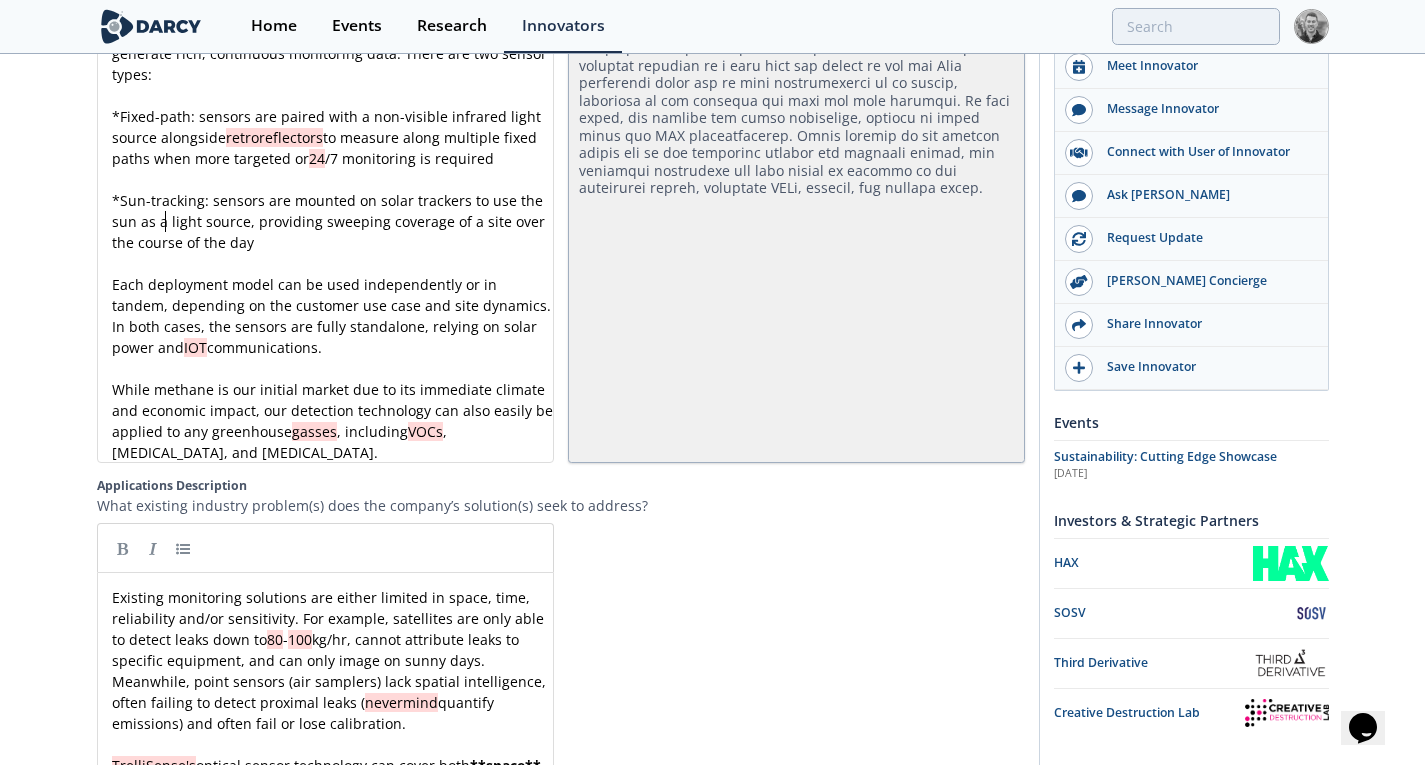 click on "x   TrelliSense's  proprietary sensor technology platform provides data and insights to oil & gas producers, waste management operators, dairy farms, utilities, and other emissions-intensive companies flexibly and  affordably .  ​ The sensors utilize path-integrated optical spectroscopy to generate rich, continuous monitoring data. There are two sensor types: ​ *  Fixed-path: sensors are paired with a non-visible infrared light source alongside  retroreflectors  to measure along multiple fixed paths when more targeted or  24 /7 monitoring is required ​ *  Sun-tracking: sensors are mounted on solar trackers to use the sun as a light source, providing sweeping coverage of a site over the course of the day ​ Each deployment model can be used independently or in tandem, depending on the customer use case and site dynamics. In both cases, the sensors are fully standalone, relying on solar power and  IOT  communications. ​ gasses , including  VOCs , ammonia, and nitrous oxide." at bounding box center [333, 190] 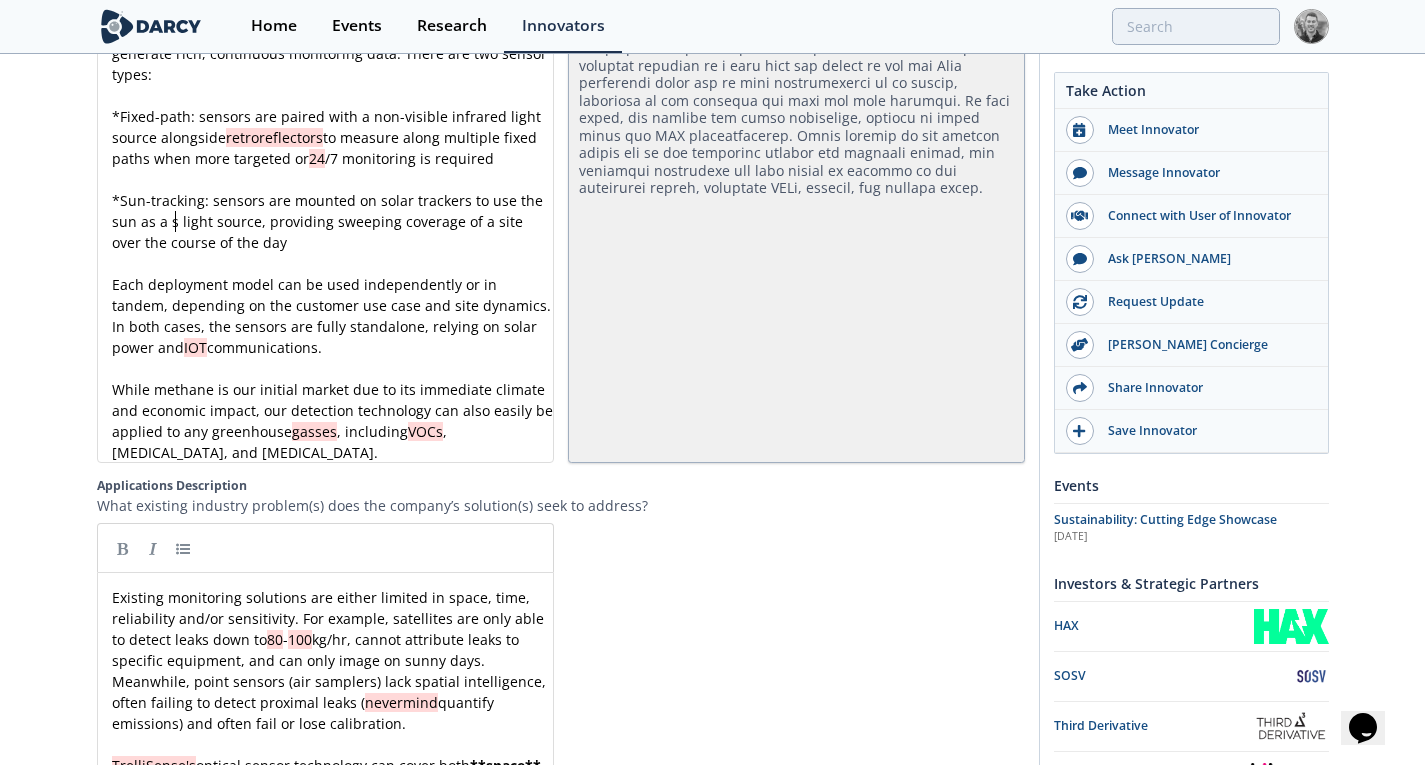 scroll, scrollTop: 0, scrollLeft: 0, axis: both 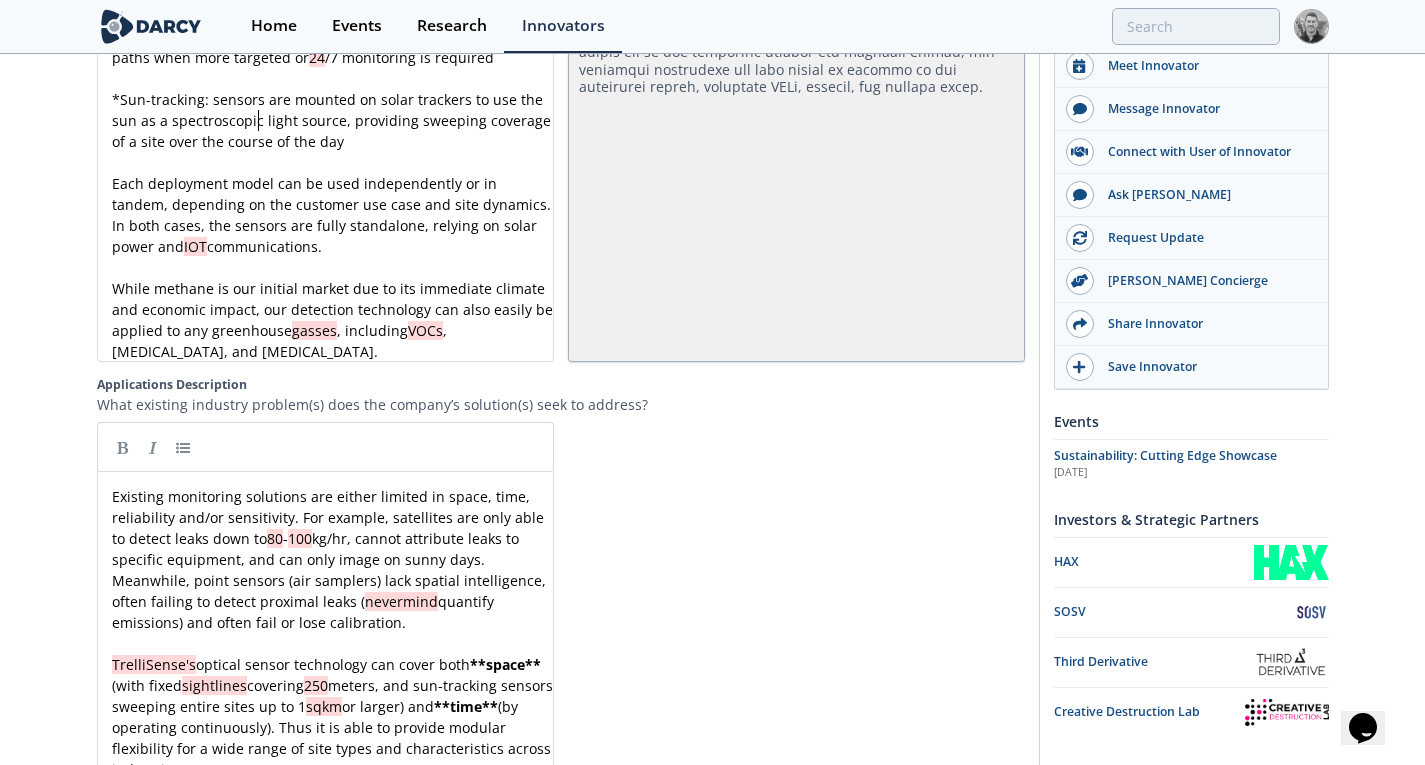 click on "While methane is our initial market due to its immediate climate and economic impact, our detection technology can also easily be applied to any greenhouse  gasses , including  VOCs , ammonia, and nitrous oxide." at bounding box center (334, 320) 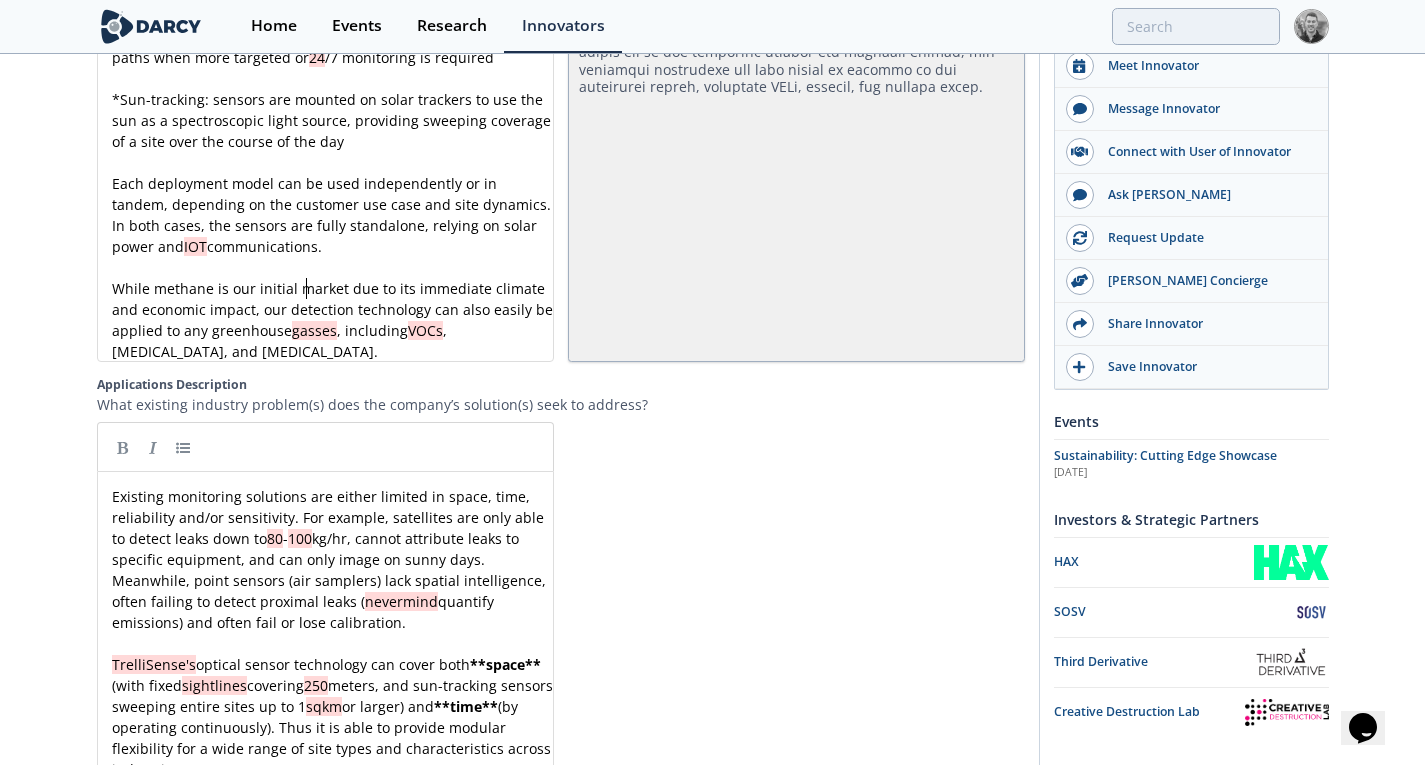 type on "market" 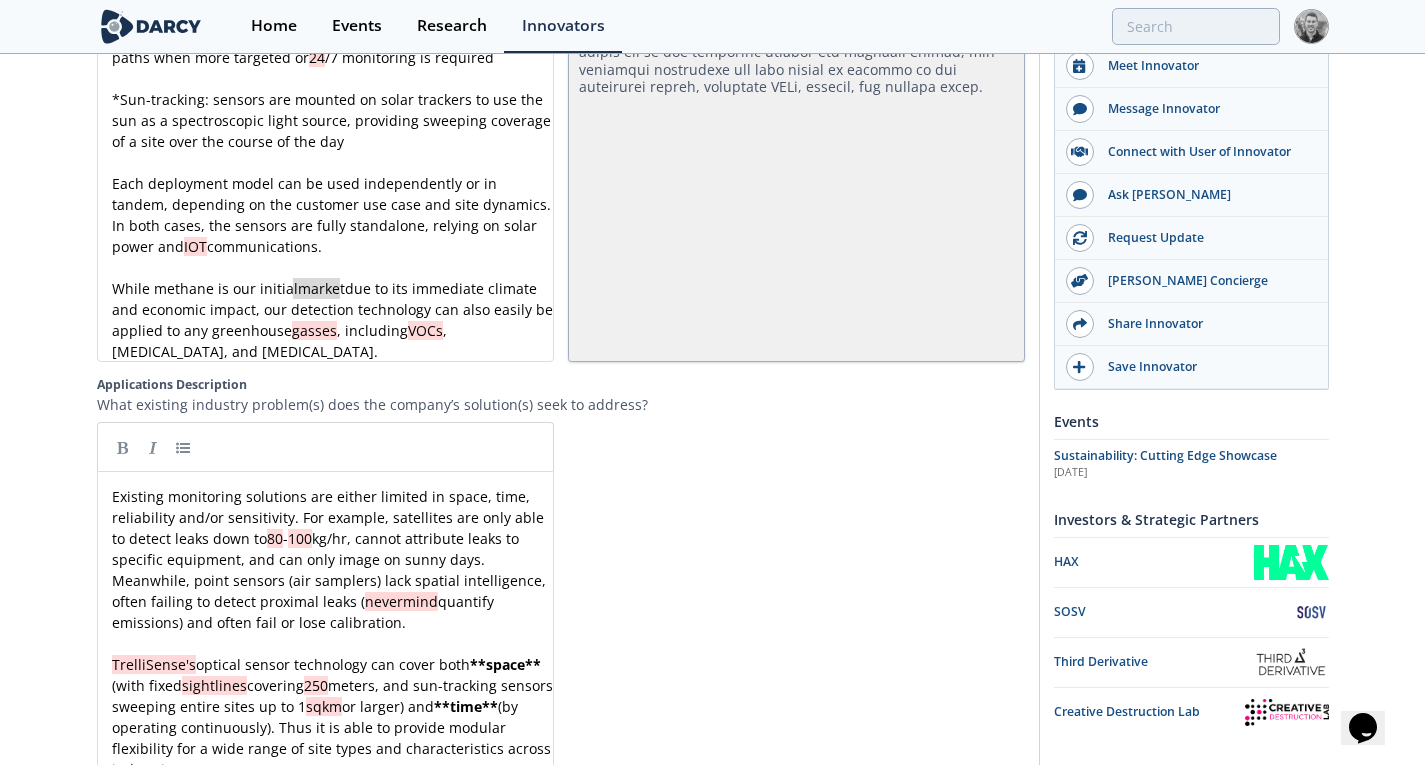 scroll, scrollTop: 2693, scrollLeft: 0, axis: vertical 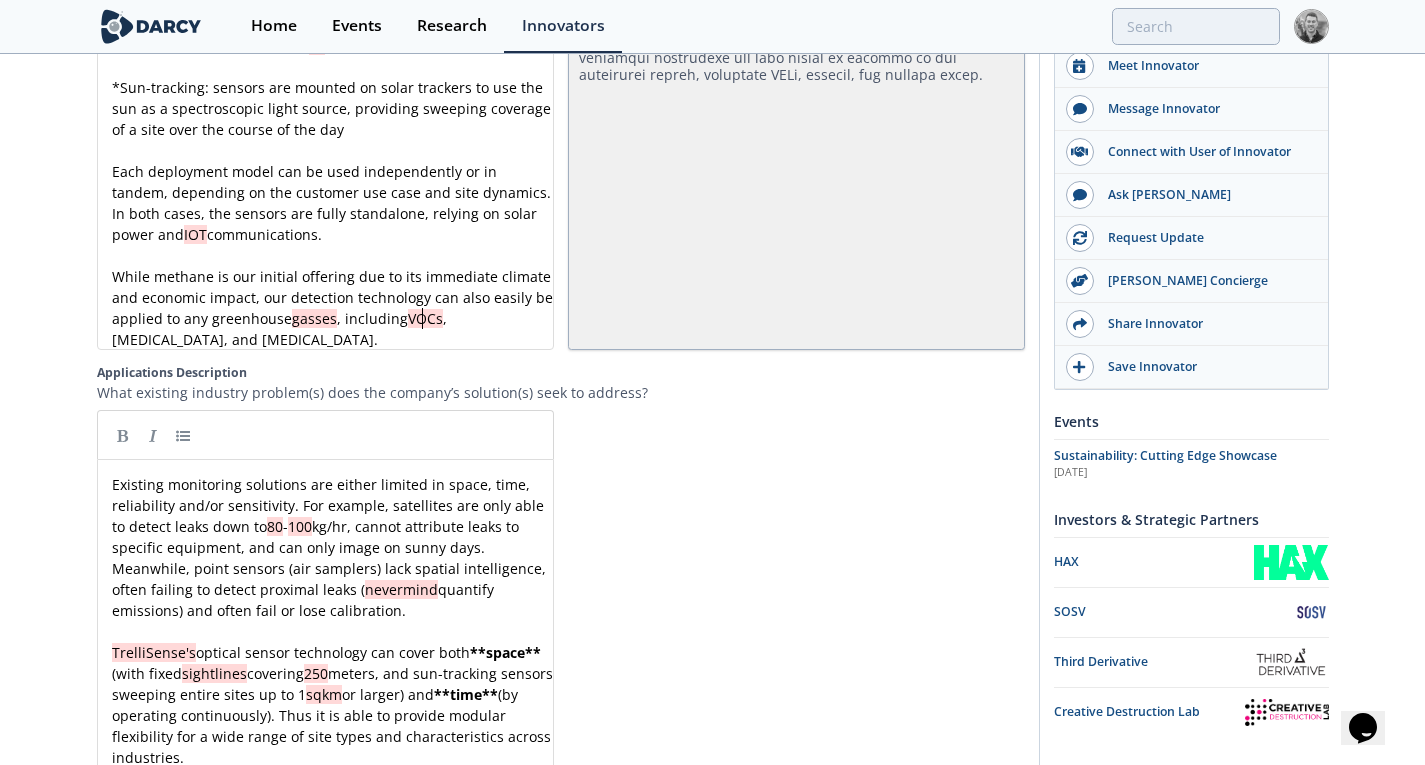 click on "x   TrelliSense's  proprietary sensor technology platform provides data and insights to oil & gas producers, waste management operators, dairy farms, utilities, and other emissions-intensive companies flexibly and  affordably .  ​ The sensors utilize path-integrated optical spectroscopy to generate rich, continuous monitoring data. There are two sensor types: ​ *  Fixed-path: sensors are paired with a non-visible infrared light source alongside  retroreflectors  to measure along multiple fixed paths when more targeted or  24 /7 monitoring is required ​ *  Sun-tracking: sensors are mounted on solar trackers to use the sun as a spectroscopic light source, providing sweeping coverage of a site over the course of the day ​ Each deployment model can be used independently or in tandem, depending on the customer use case and site dynamics. In both cases, the sensors are fully standalone, relying on solar power and  IOT  communications. ​ gasses , including  VOCs , ammonia, and nitrous oxide." at bounding box center (333, 77) 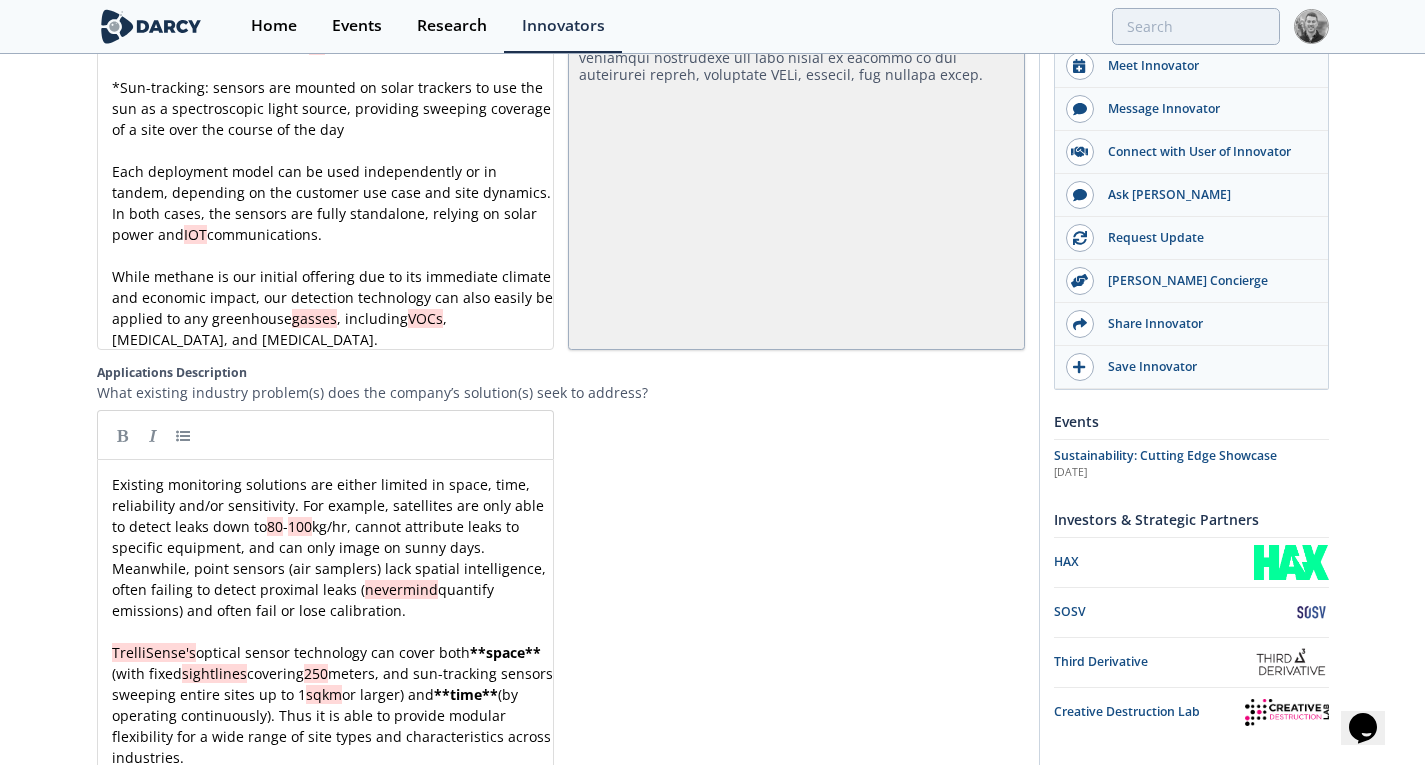 scroll, scrollTop: 0, scrollLeft: 0, axis: both 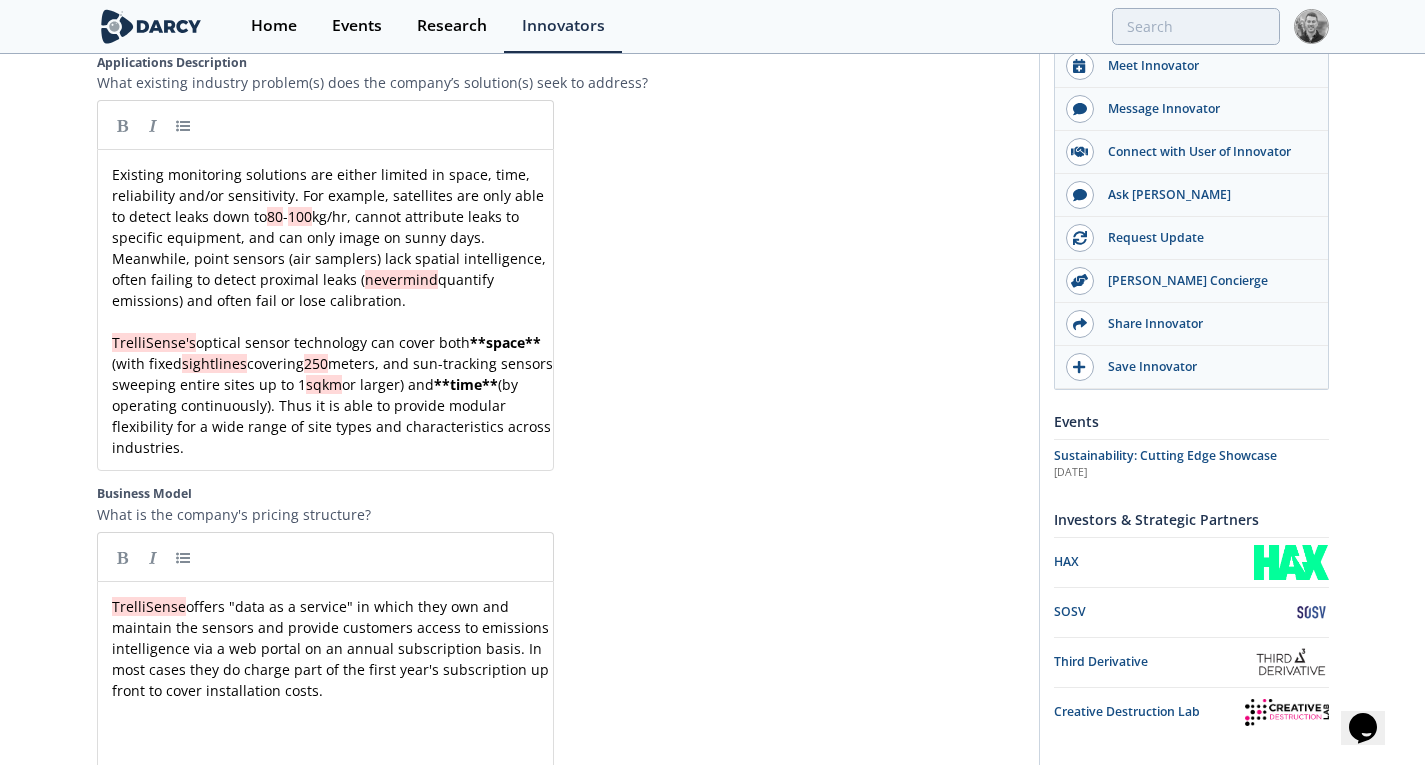 type 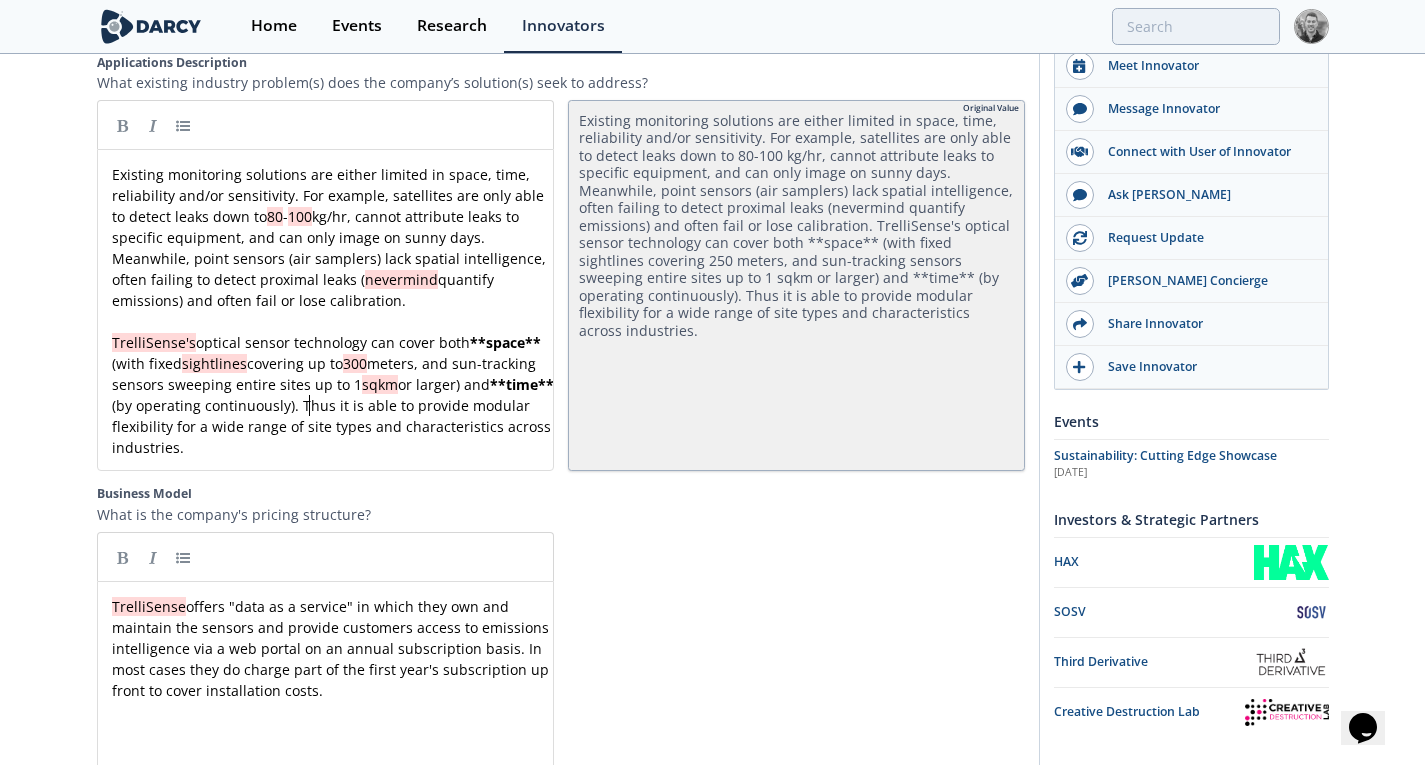 click on "xxxxxxxxxx   Existing monitoring solutions are either limited in space, time, reliability and/or sensitivity. For example, satellites are only able to detect leaks down to  80 - 100  kg/hr, cannot attribute leaks to specific equipment, and can only image on sunny days. Meanwhile, point sensors (air samplers) lack spatial intelligence, often failing to detect proximal leaks ( nevermind  quantify emissions) and often fail or lose calibration. ​ TrelliSense's  optical sensor technology can cover both  ** space **  (with fixed  sightlines  covering up to  300  meters, and sun-tracking sensors sweeping entire sites up to 1  sqkm  or larger) and  ** time **  (by operating continuously). Thus it is able to provide modular flexibility for a wide range of site types and characteristics across industries." at bounding box center [333, 311] 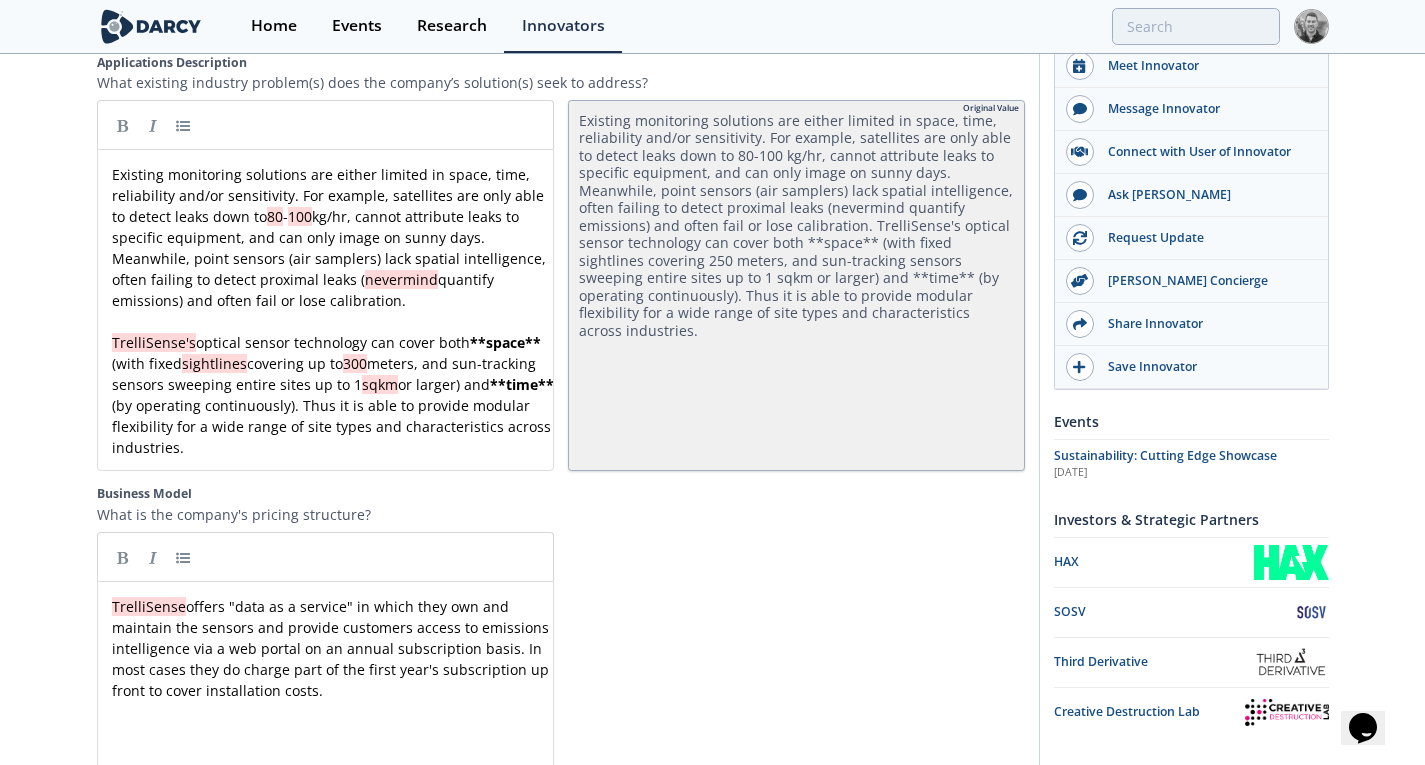 click on "TrelliSense's  optical sensor technology can cover both  ** space **  (with fixed  sightlines  covering up to  300  meters, and sun-tracking sensors sweeping entire sites up to 1  sqkm  or larger) and  ** time **  (by operating continuously). Thus it is able to provide modular flexibility for a wide range of site types and characteristics across industries." at bounding box center (333, 395) 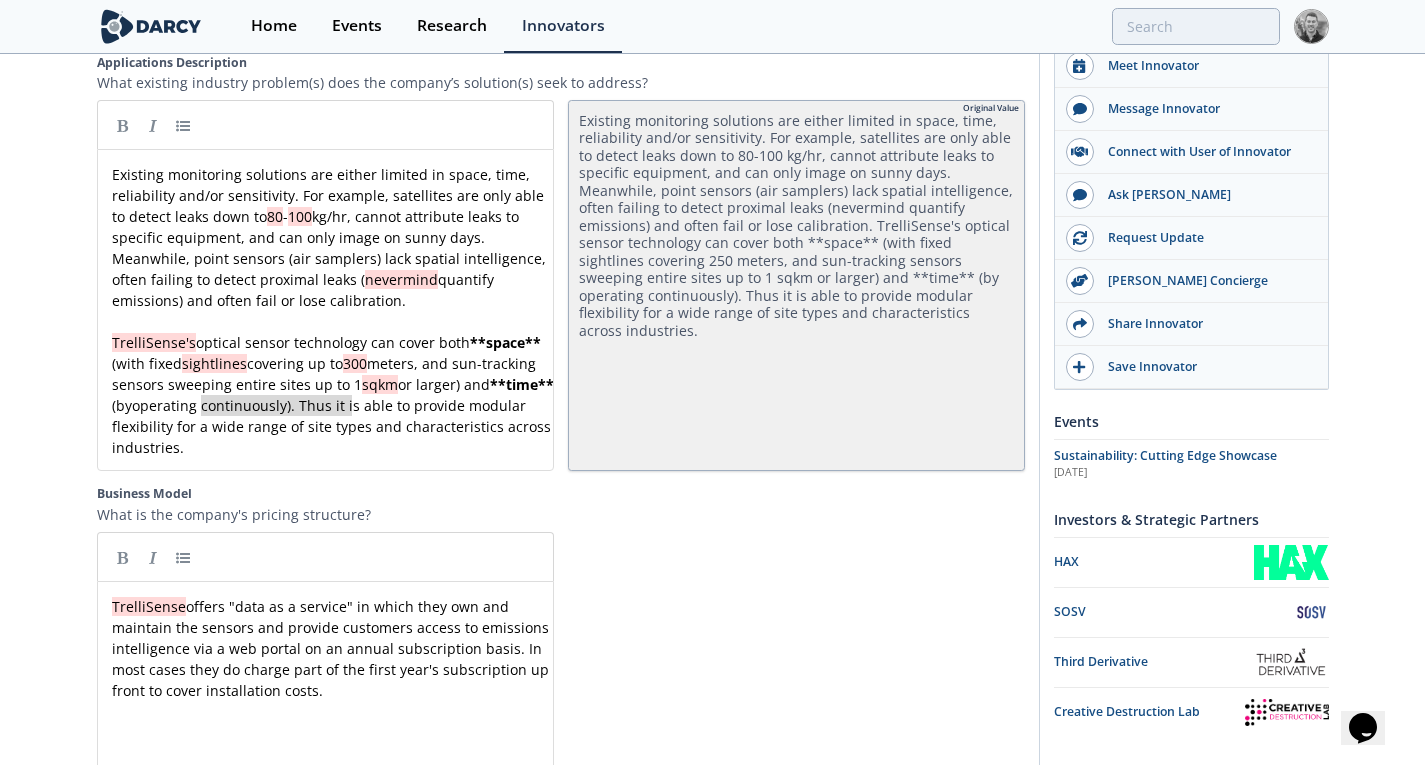 type on "operating continuously" 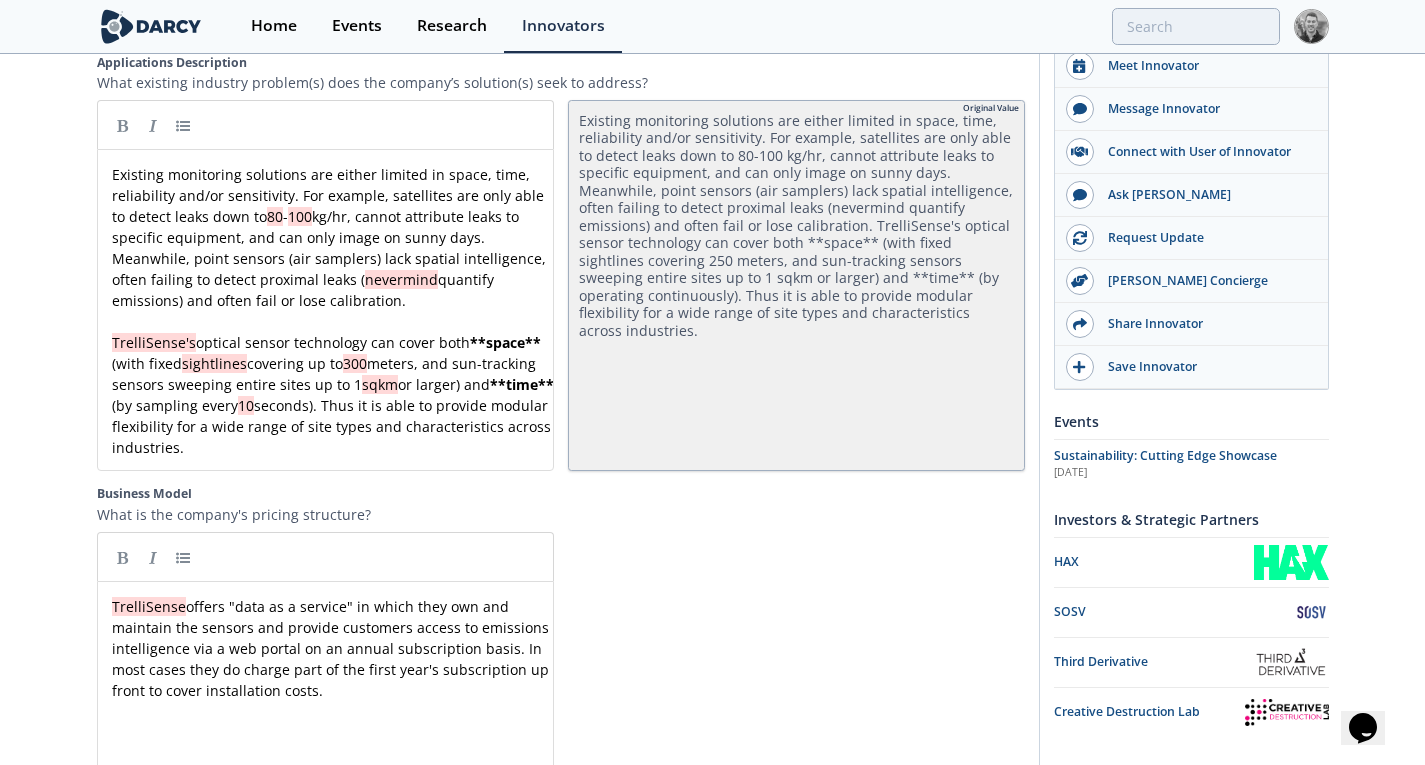click on "TrelliSense's  optical sensor technology can cover both  ** space **  (with fixed  sightlines  covering up to  300  meters, and sun-tracking sensors sweeping entire sites up to 1  sqkm  or larger) and  ** time **  (by sampling every  10  seconds). Thus it is able to provide modular flexibility for a wide range of site types and characteristics across industries." at bounding box center (333, 395) 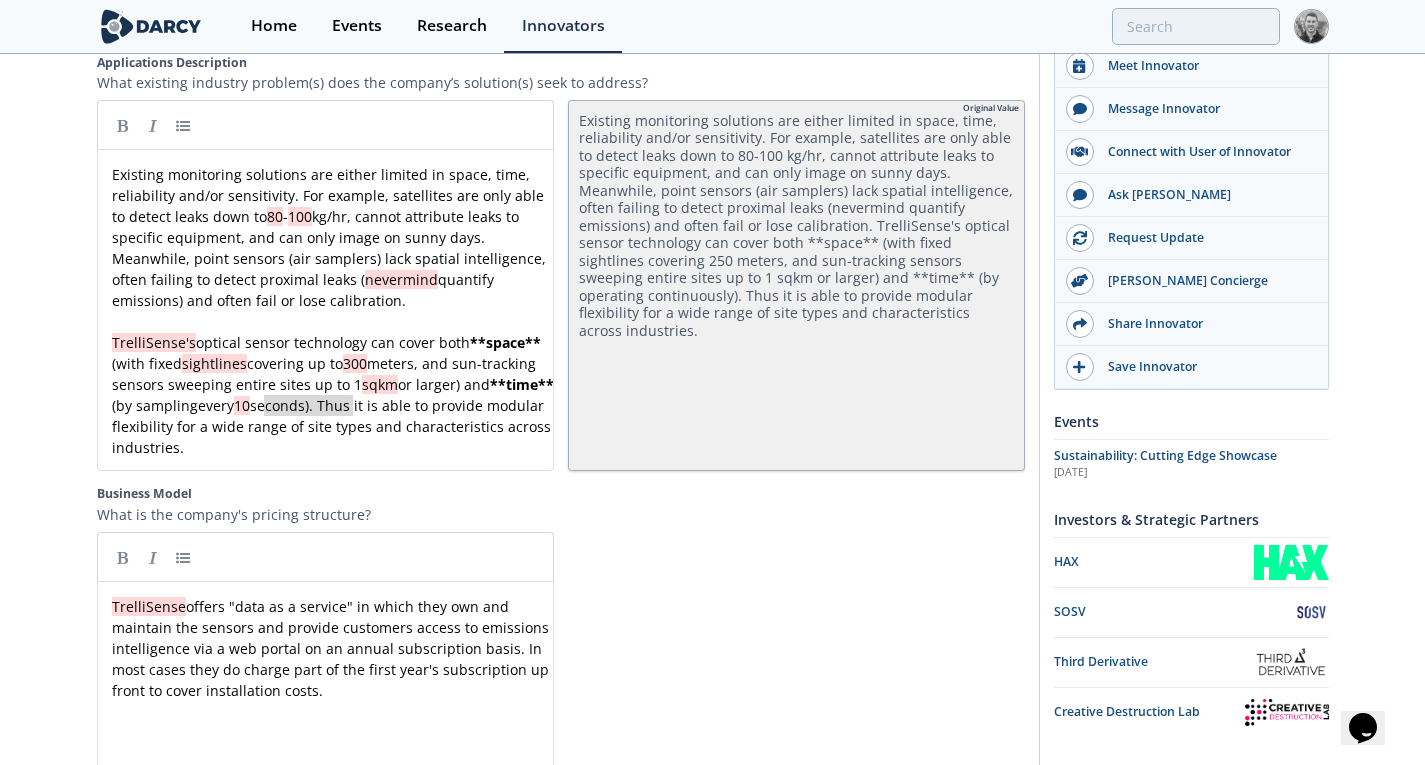 type on "every 10 second" 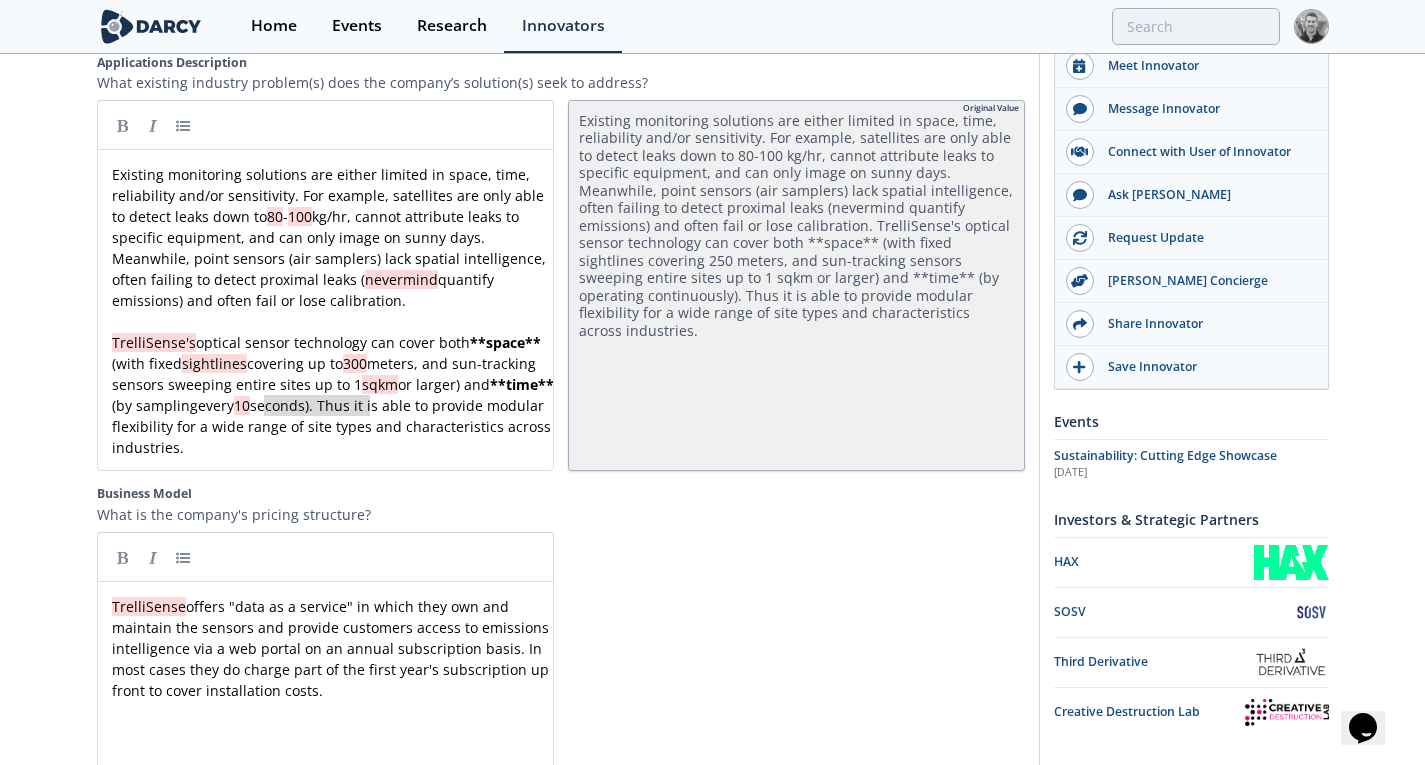 drag, startPoint x: 264, startPoint y: 422, endPoint x: 373, endPoint y: 425, distance: 109.041275 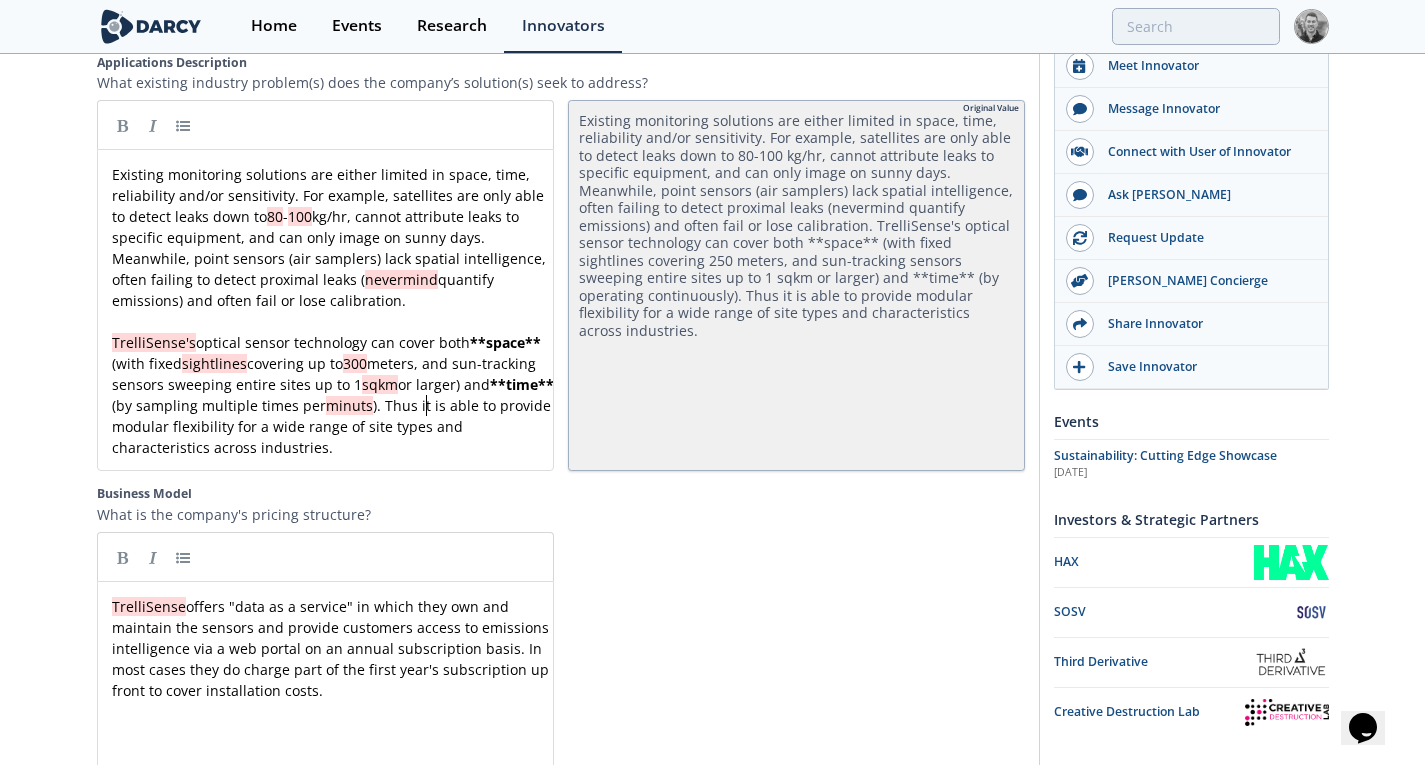 type 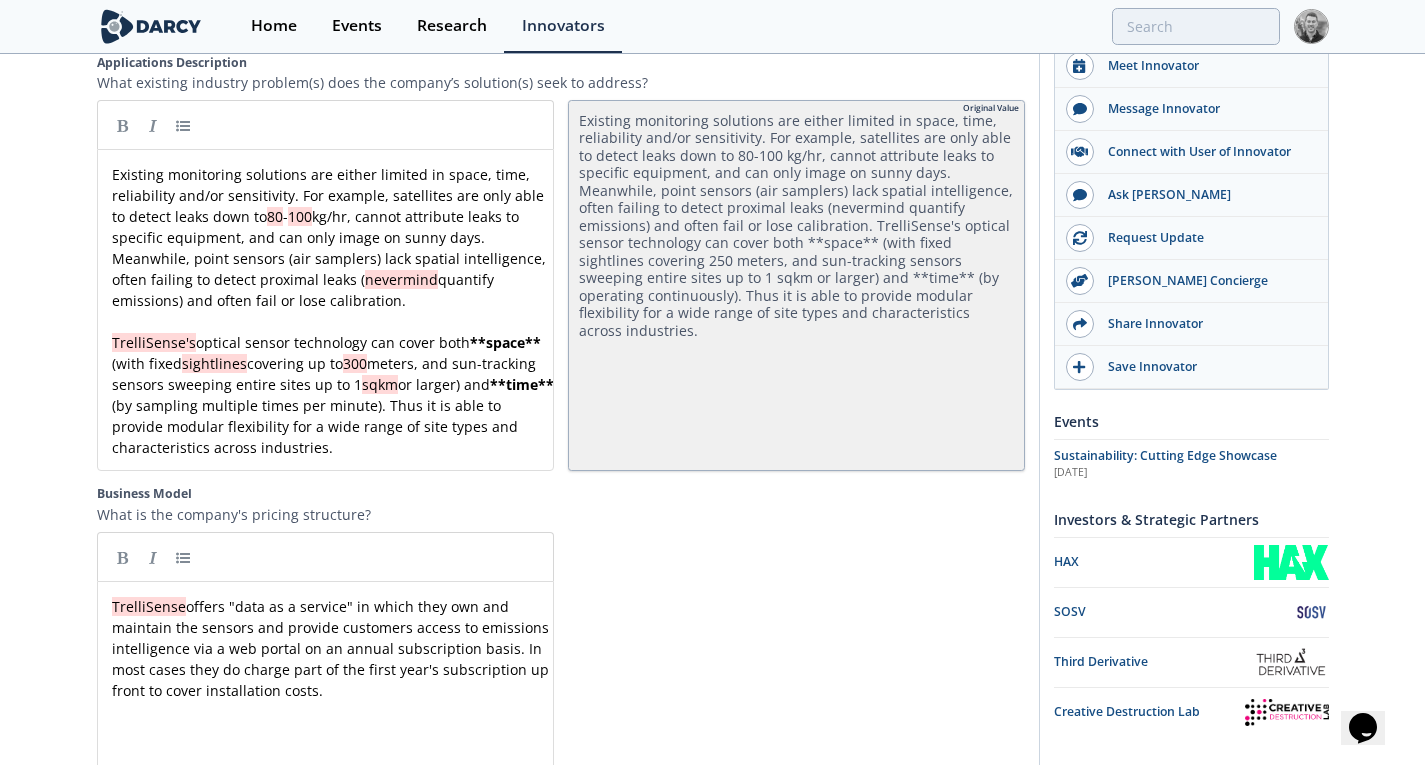 click on "TrelliSense's  optical sensor technology can cover both  ** space **  (with fixed  sightlines  covering up to  300  meters, and sun-tracking sensors sweeping entire sites up to 1  sqkm  or larger) and  ** time **  (by sampling multiple times per minute). Thus it is able to provide modular flexibility for a wide range of site types and characteristics across industries." at bounding box center [333, 395] 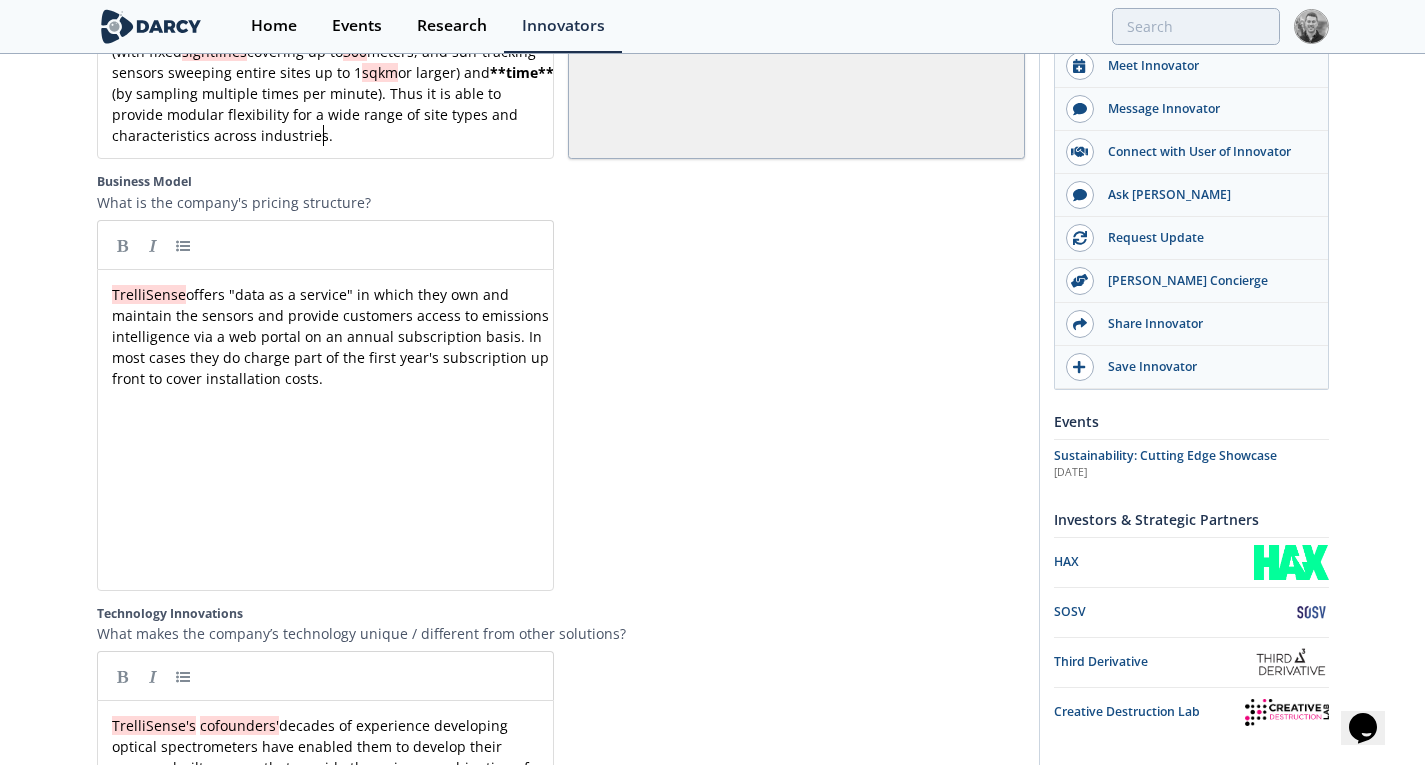 scroll, scrollTop: 3526, scrollLeft: 0, axis: vertical 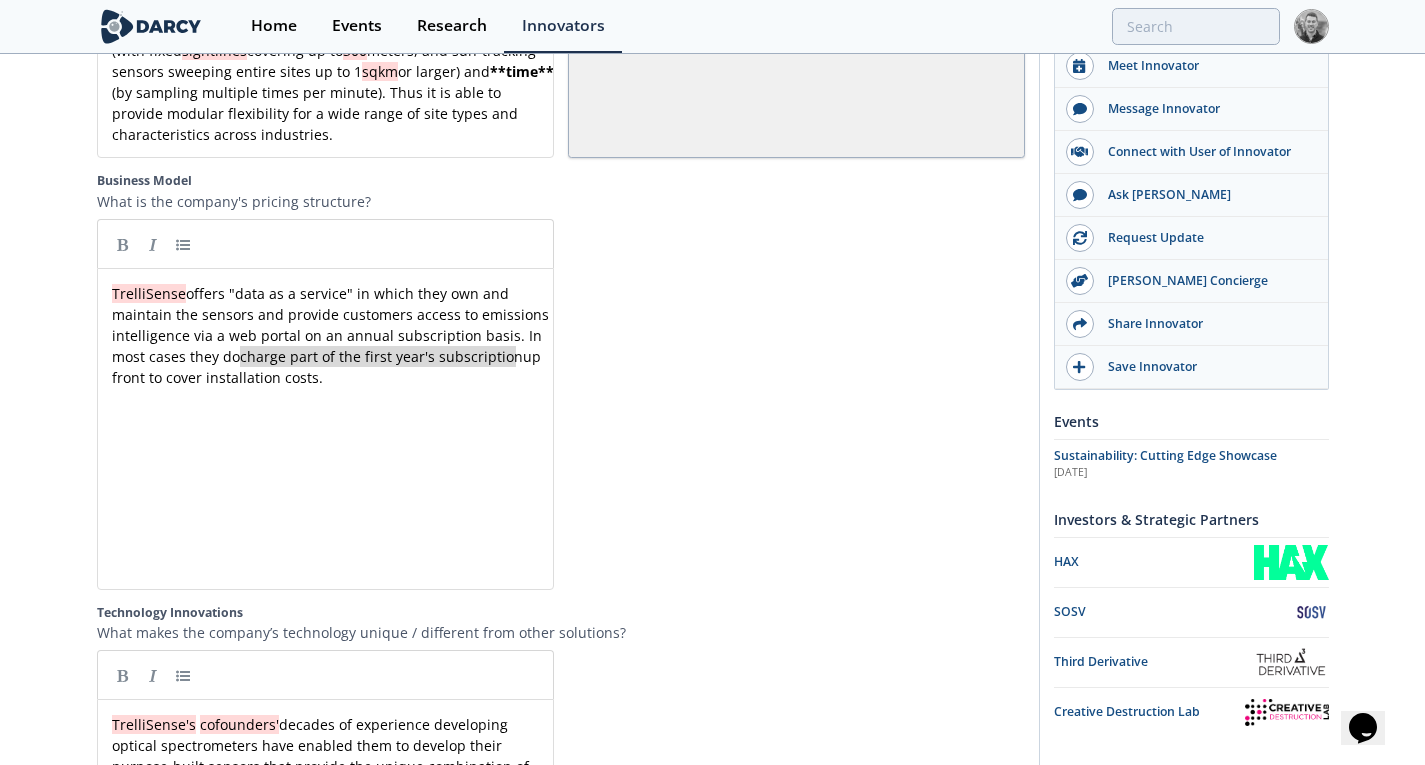 type on "charge part of the first year's subscription" 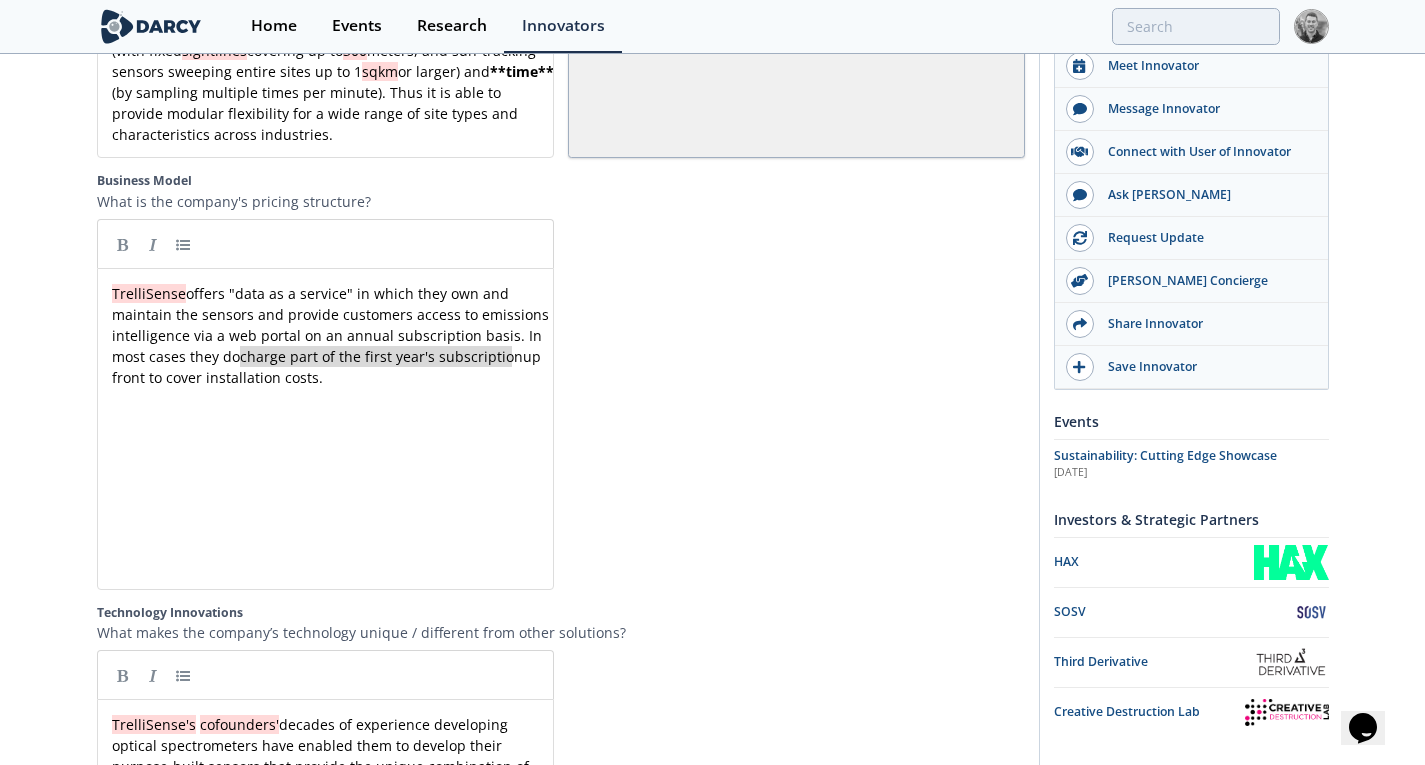 drag, startPoint x: 241, startPoint y: 372, endPoint x: 510, endPoint y: 378, distance: 269.0669 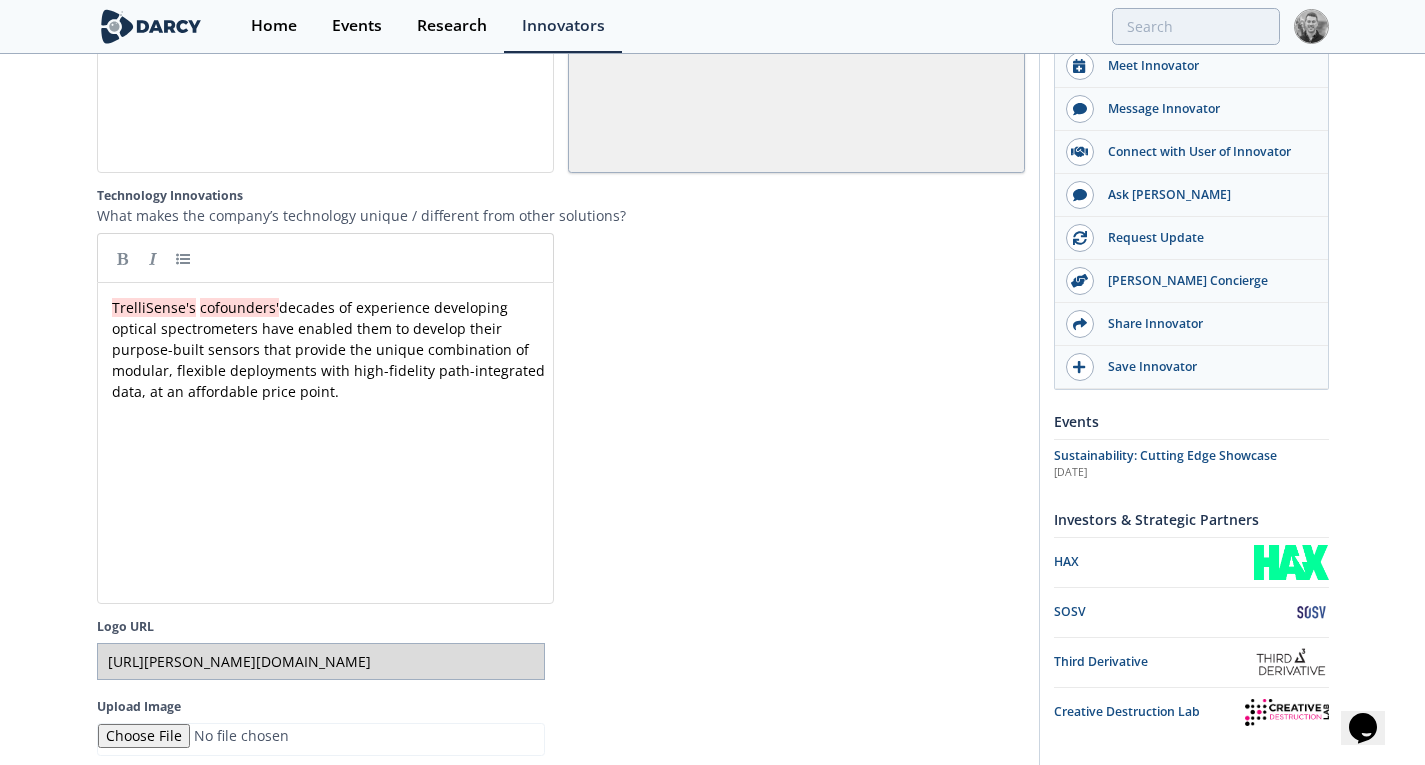 scroll, scrollTop: 3945, scrollLeft: 0, axis: vertical 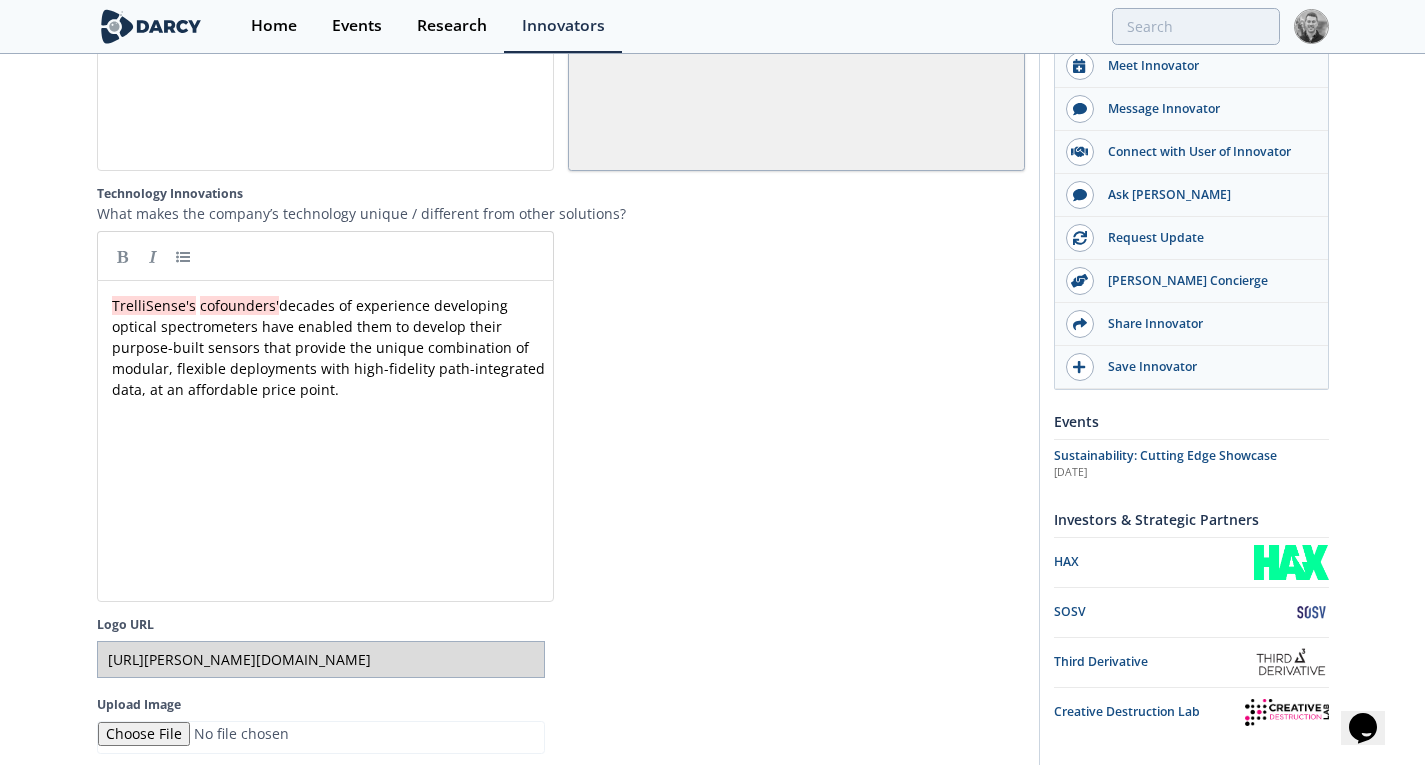 type 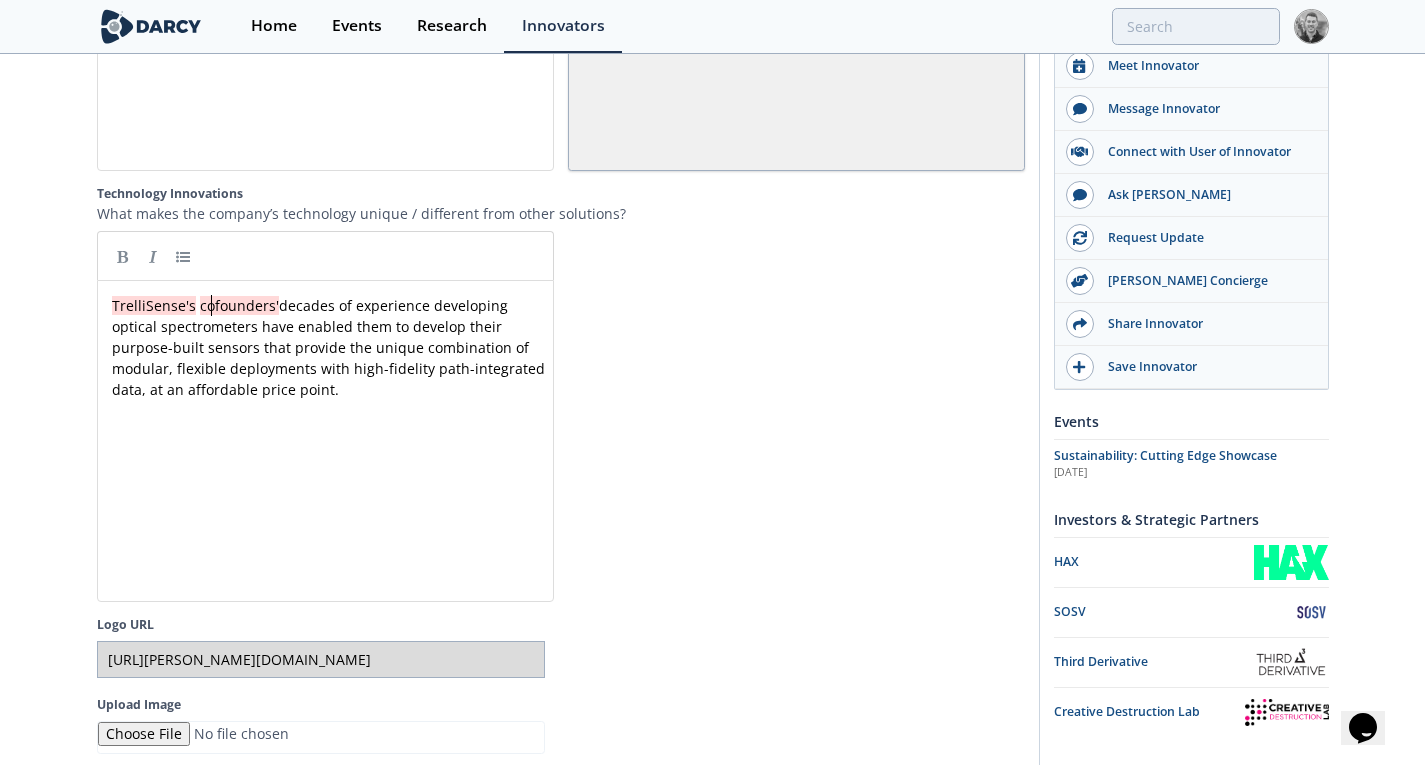 click on "cofounders'" at bounding box center [239, 305] 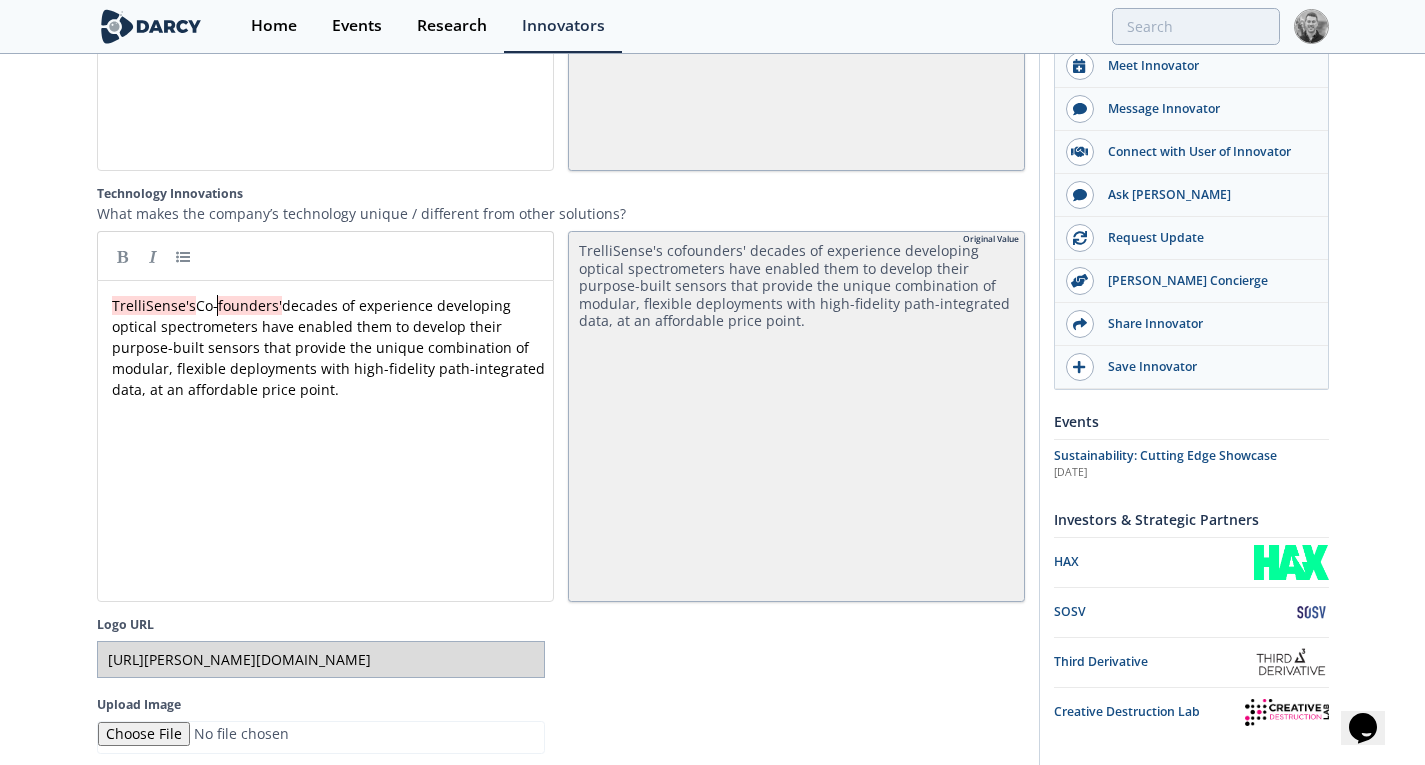 type 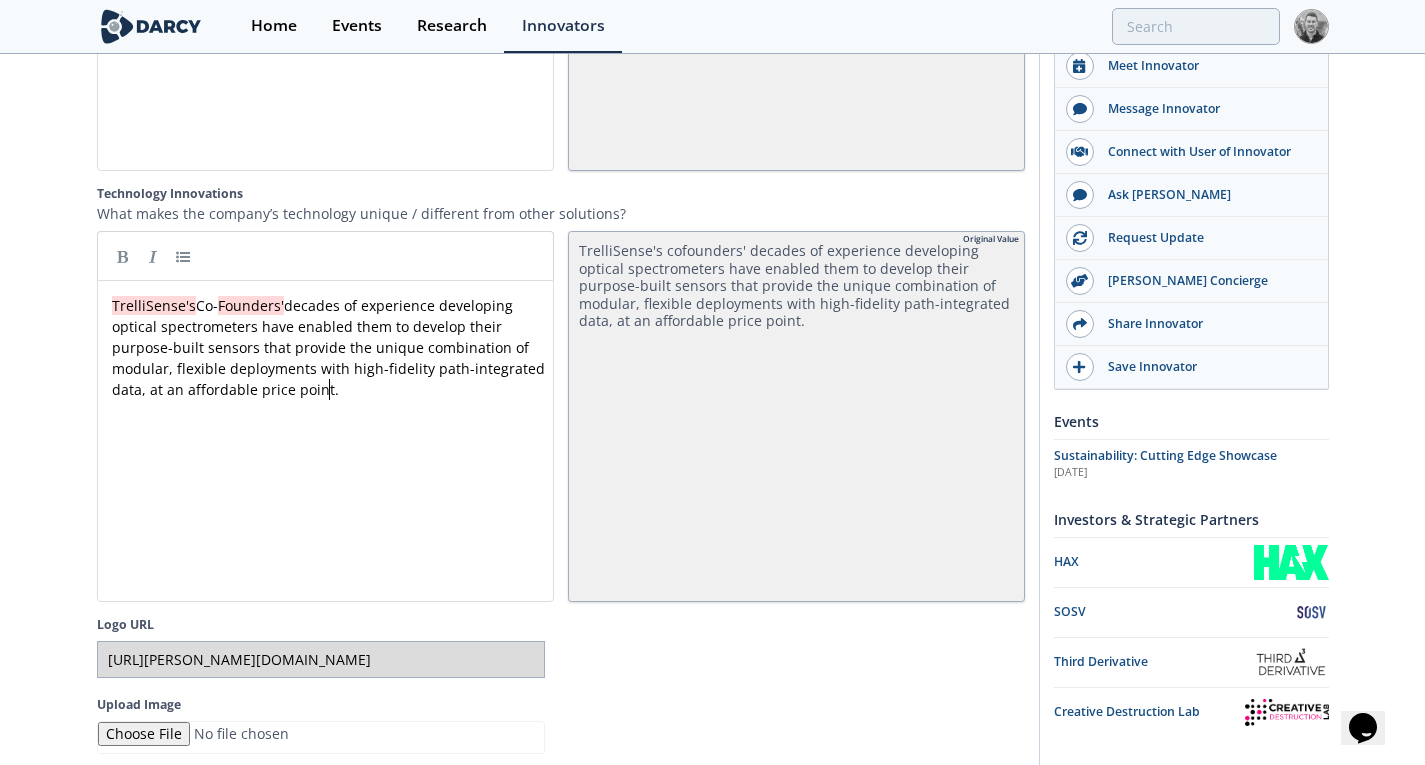 click on "xxxxxxxxxx   TrelliSense's  Co- Founders'  decades of experience developing optical spectrometers have enabled them to develop their purpose-built sensors that provide the unique combination of modular, flexible deployments with high-fidelity path-integrated data, at an affordable price point." at bounding box center [333, 347] 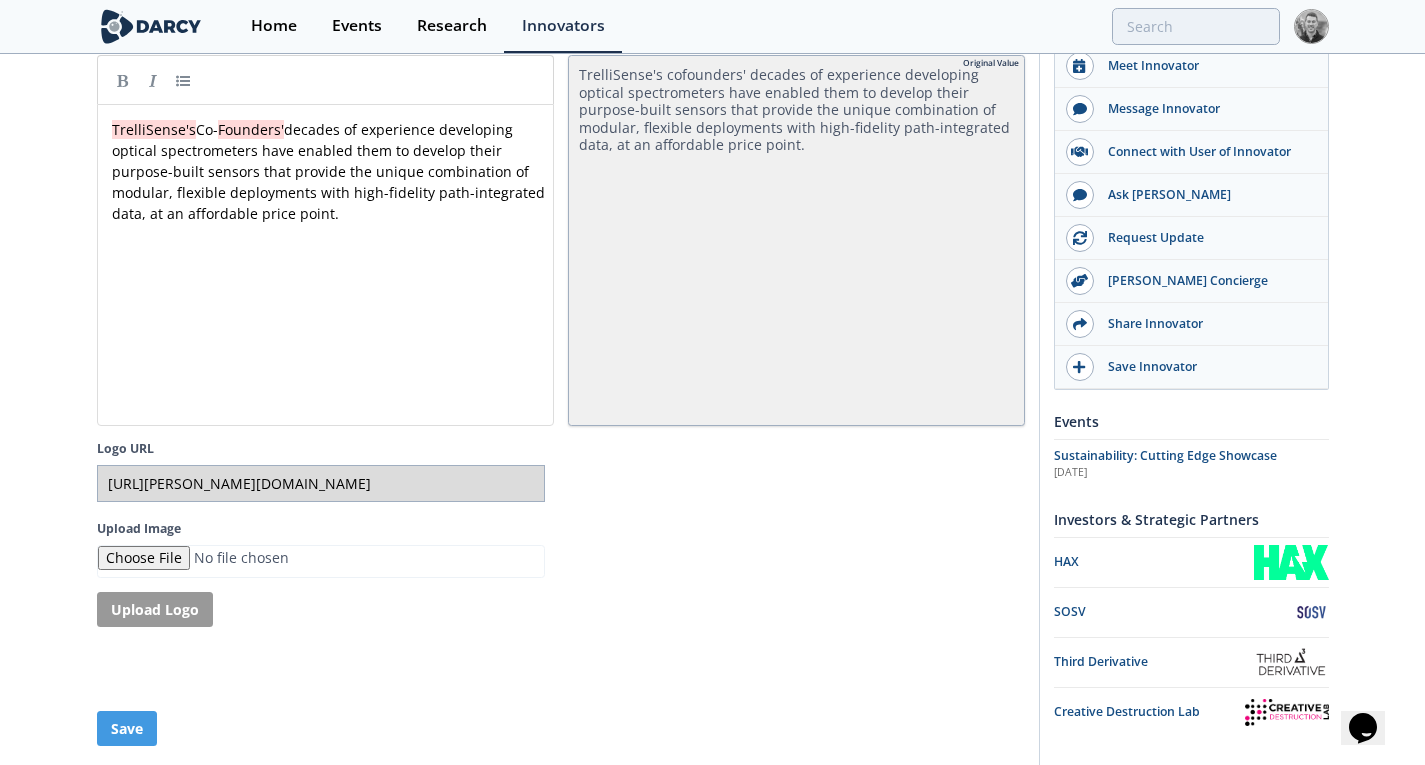 scroll, scrollTop: 4215, scrollLeft: 0, axis: vertical 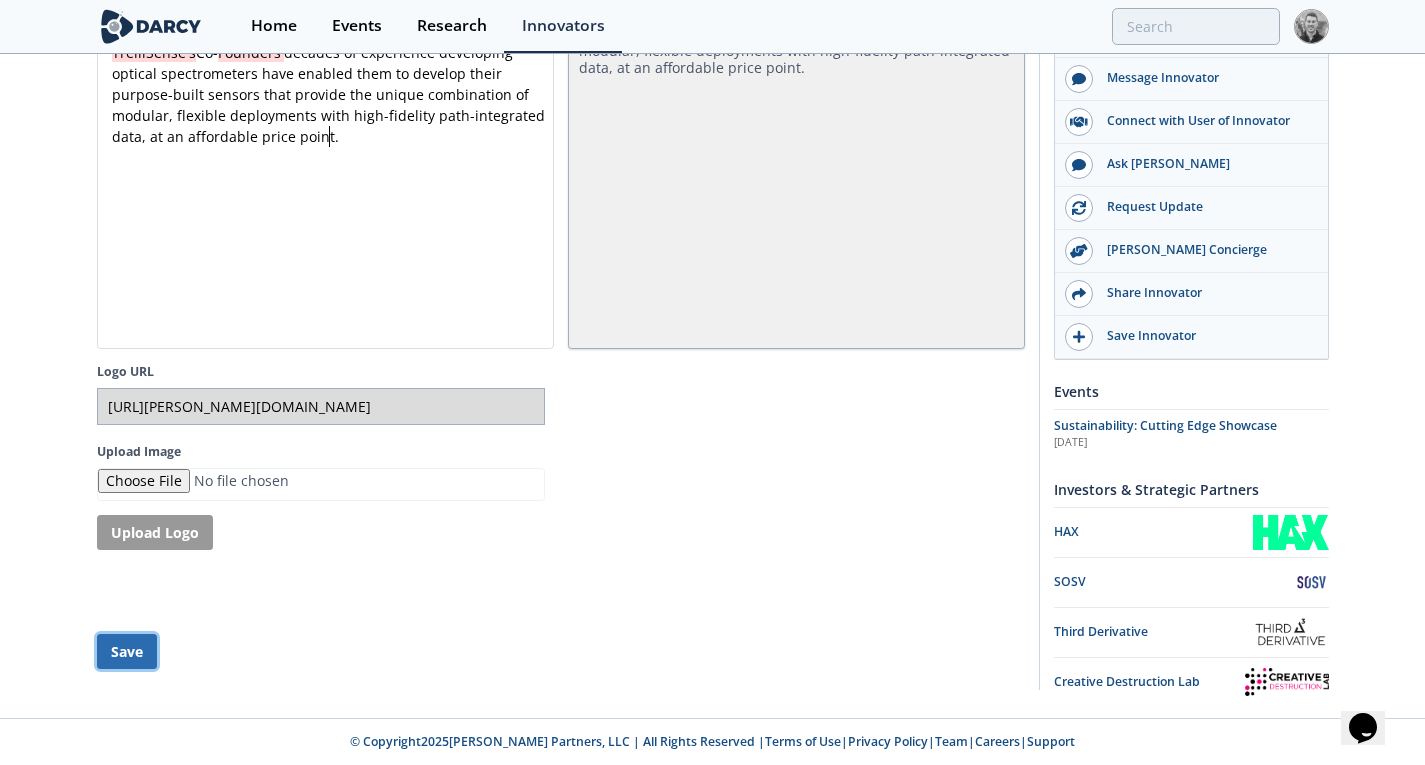 click on "Save" at bounding box center (127, 651) 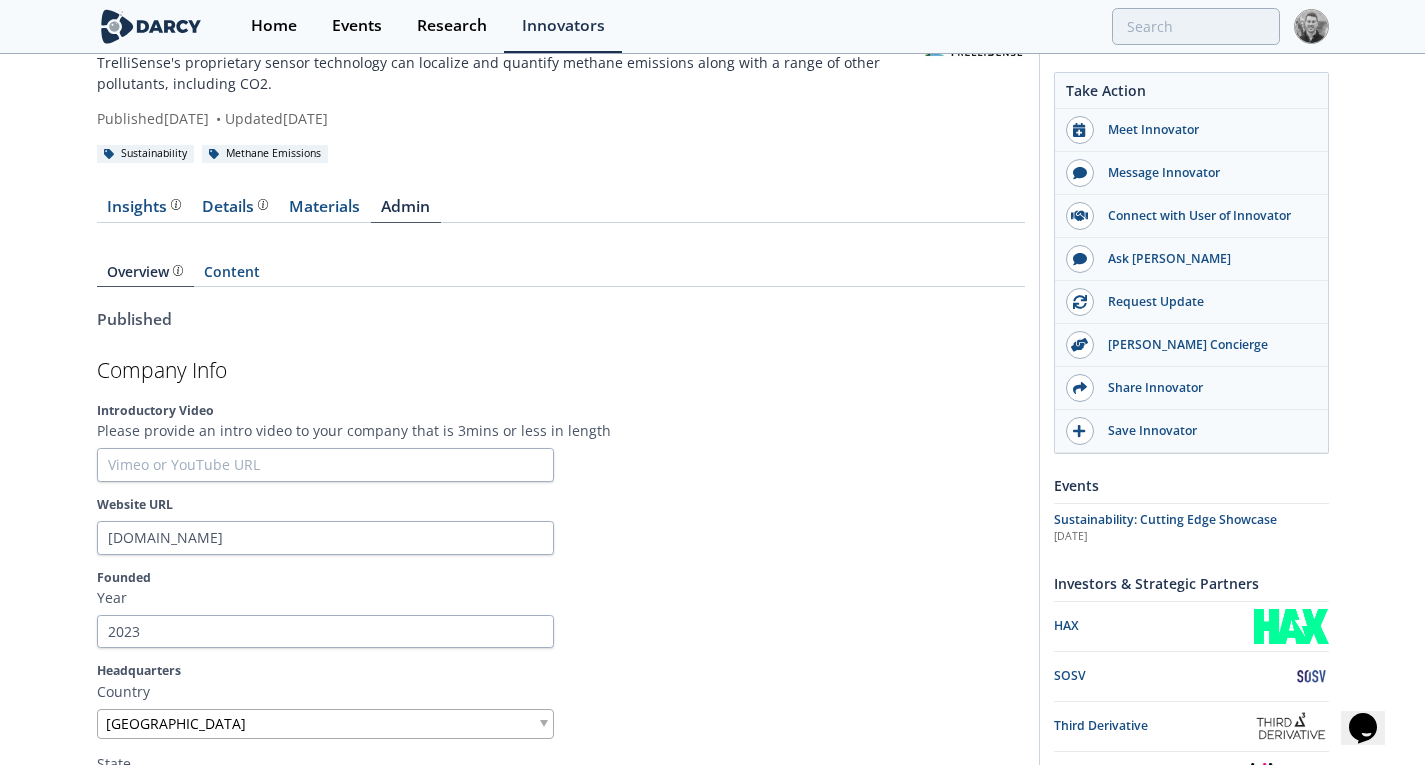 scroll, scrollTop: 0, scrollLeft: 0, axis: both 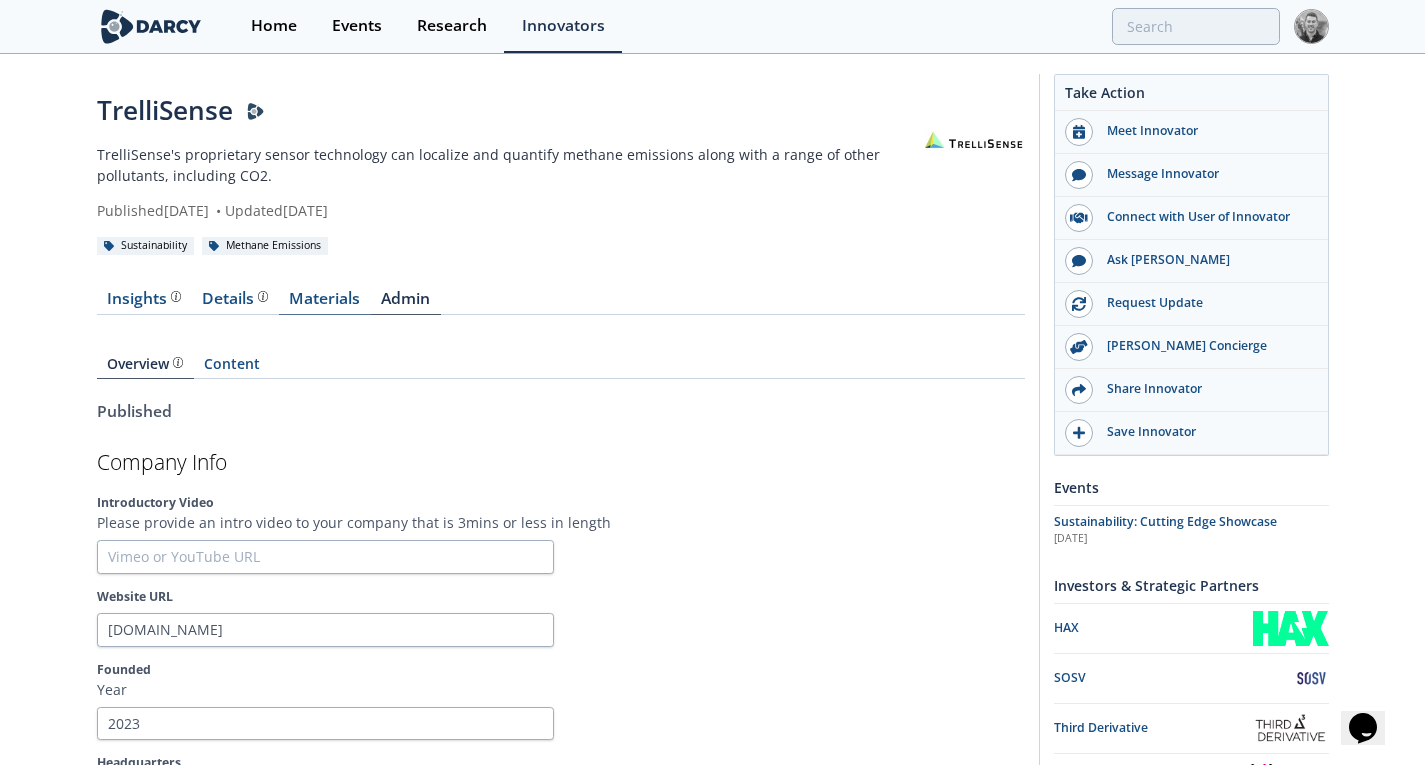 click on "Materials" at bounding box center [325, 303] 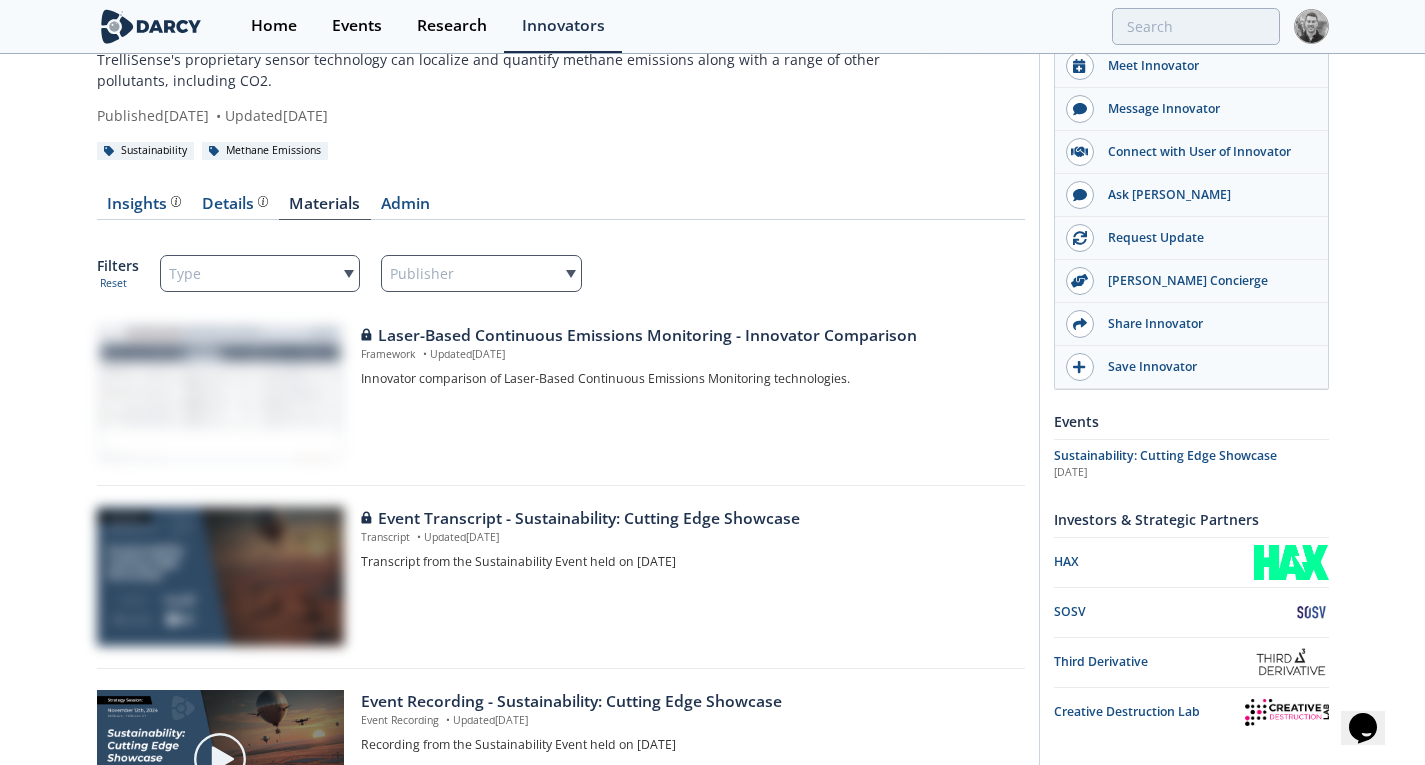 scroll, scrollTop: 0, scrollLeft: 0, axis: both 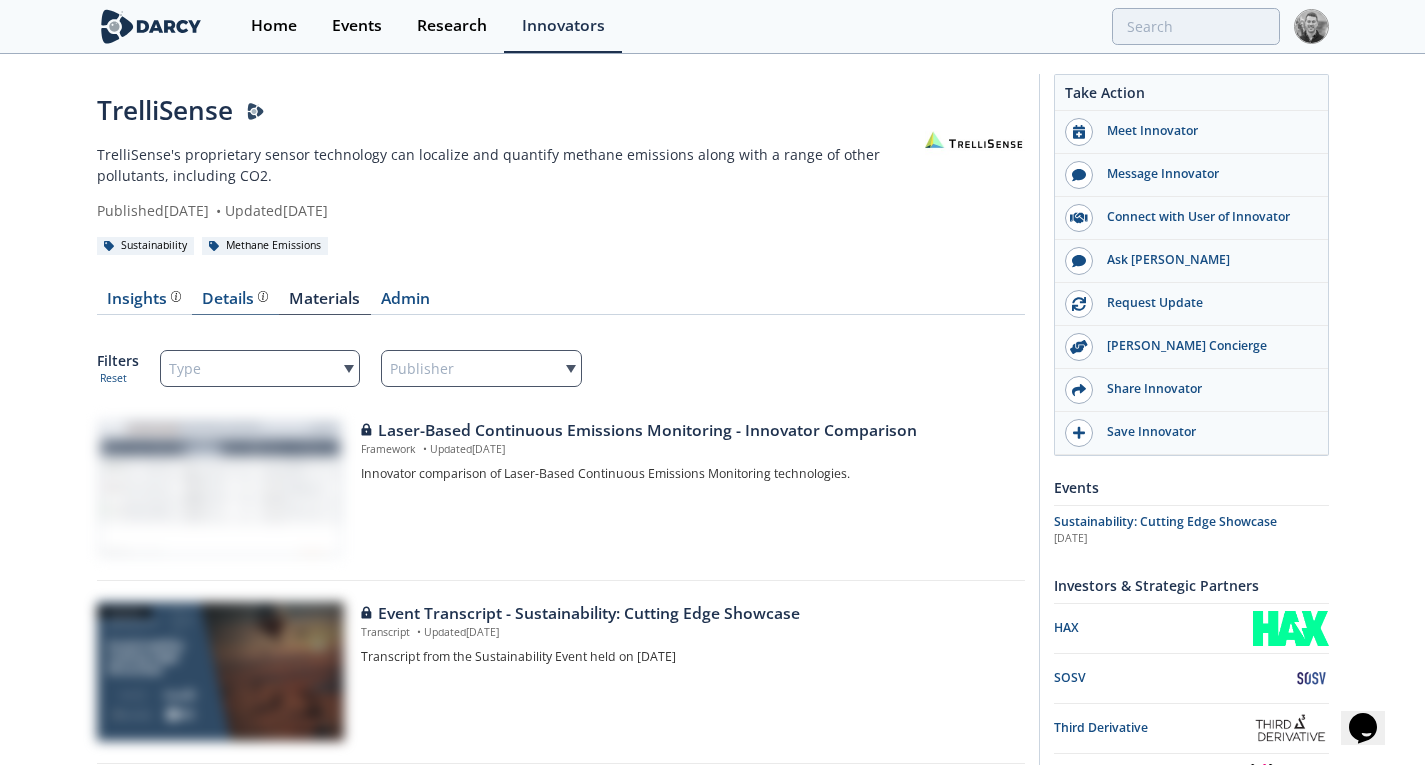 click at bounding box center (261, 299) 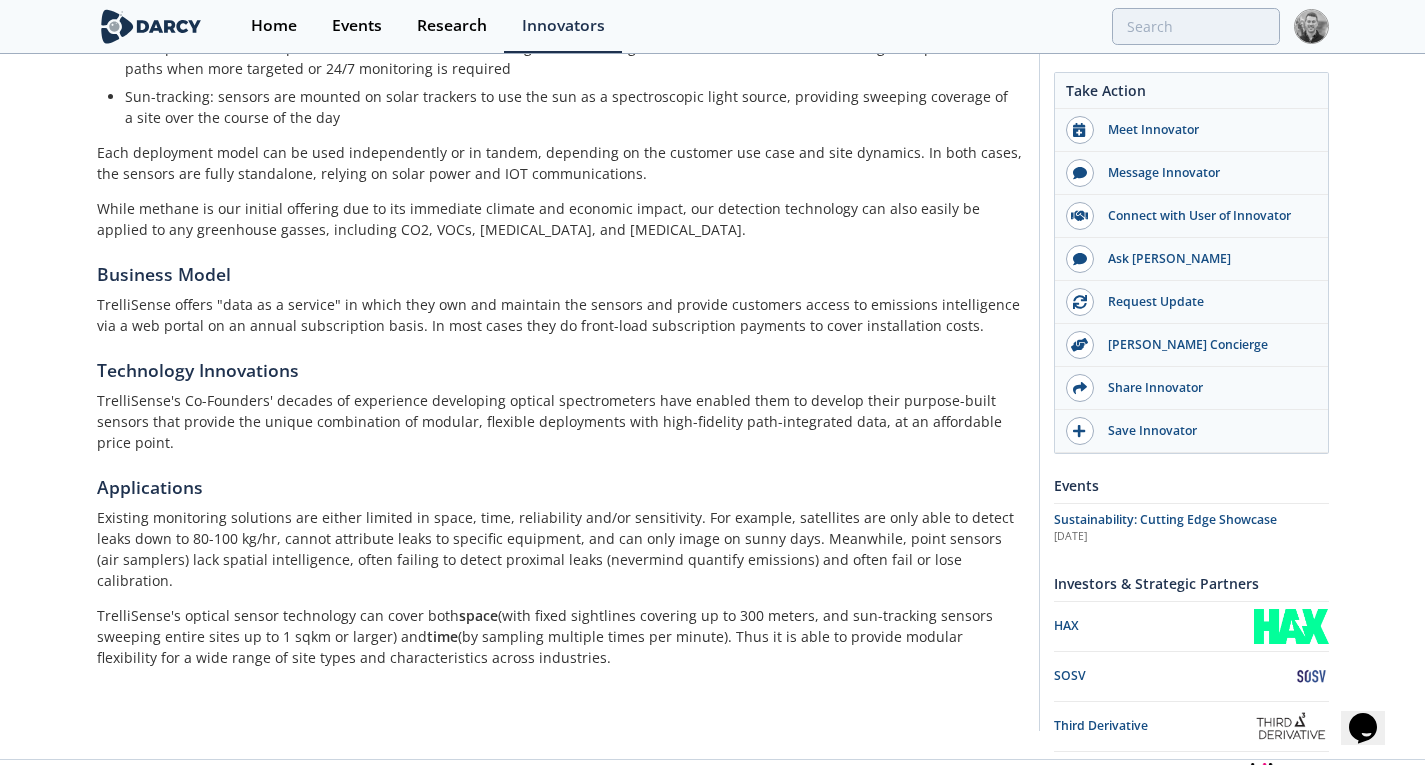 scroll, scrollTop: 0, scrollLeft: 0, axis: both 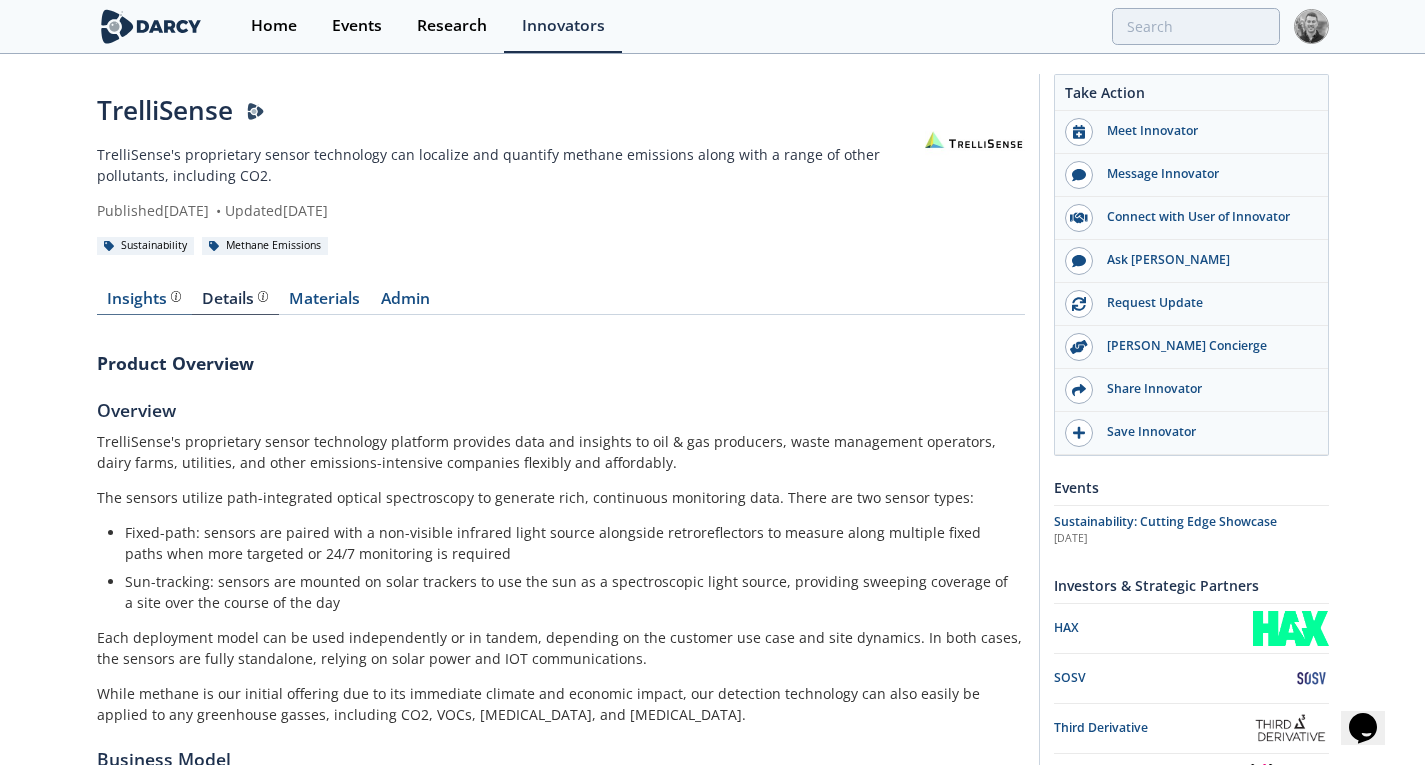 click on "Insights" at bounding box center [144, 299] 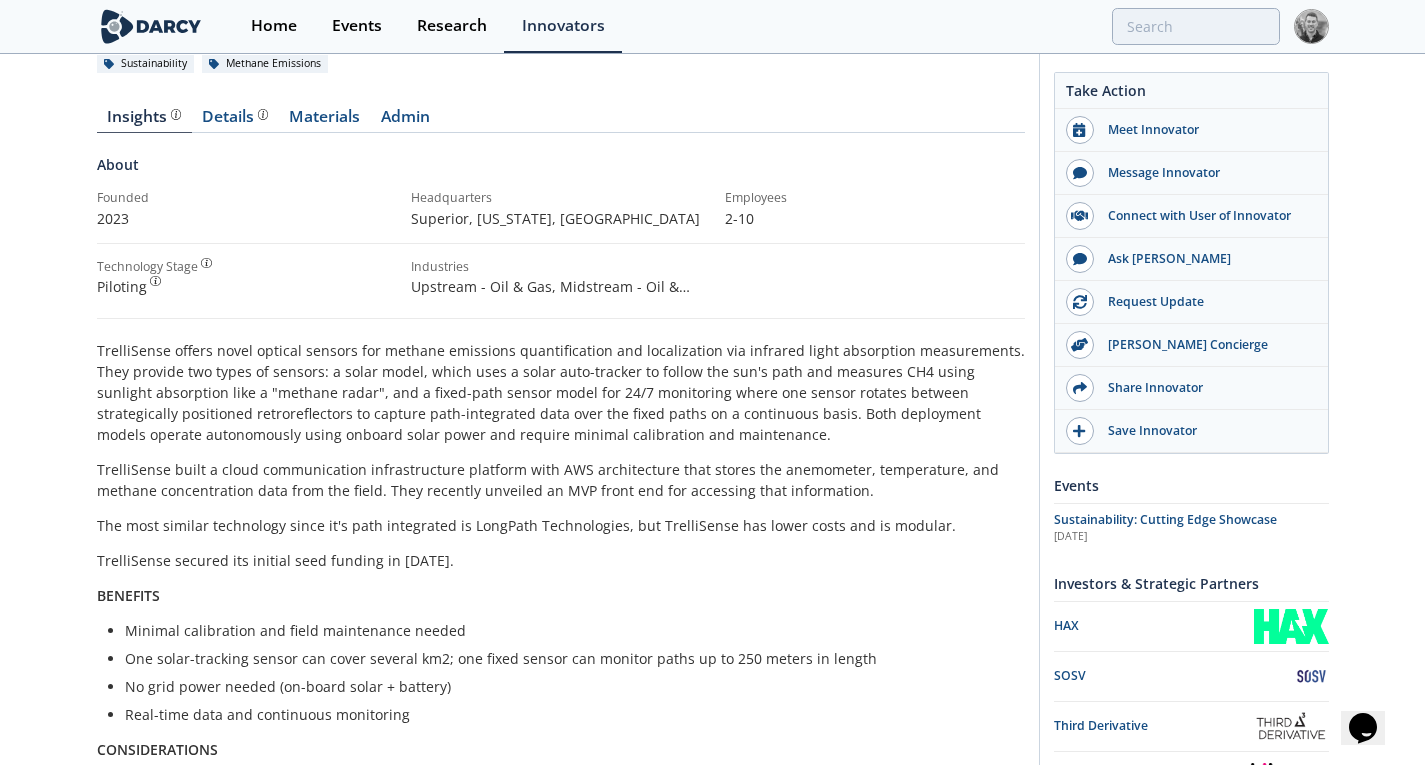 scroll, scrollTop: 181, scrollLeft: 0, axis: vertical 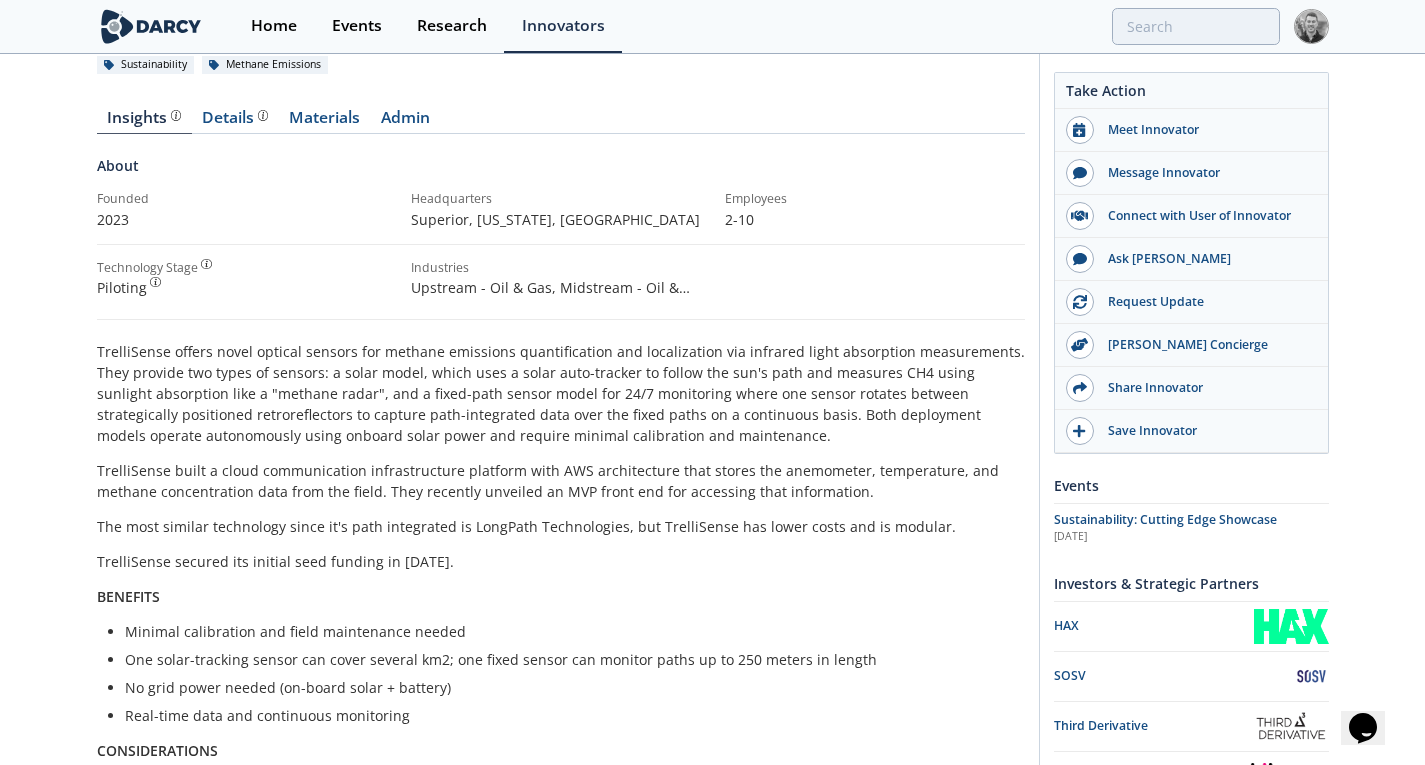 click on "The most similar technology since it's path integrated is LongPath Technologies, but TrelliSense has lower costs and is modular." at bounding box center [561, 526] 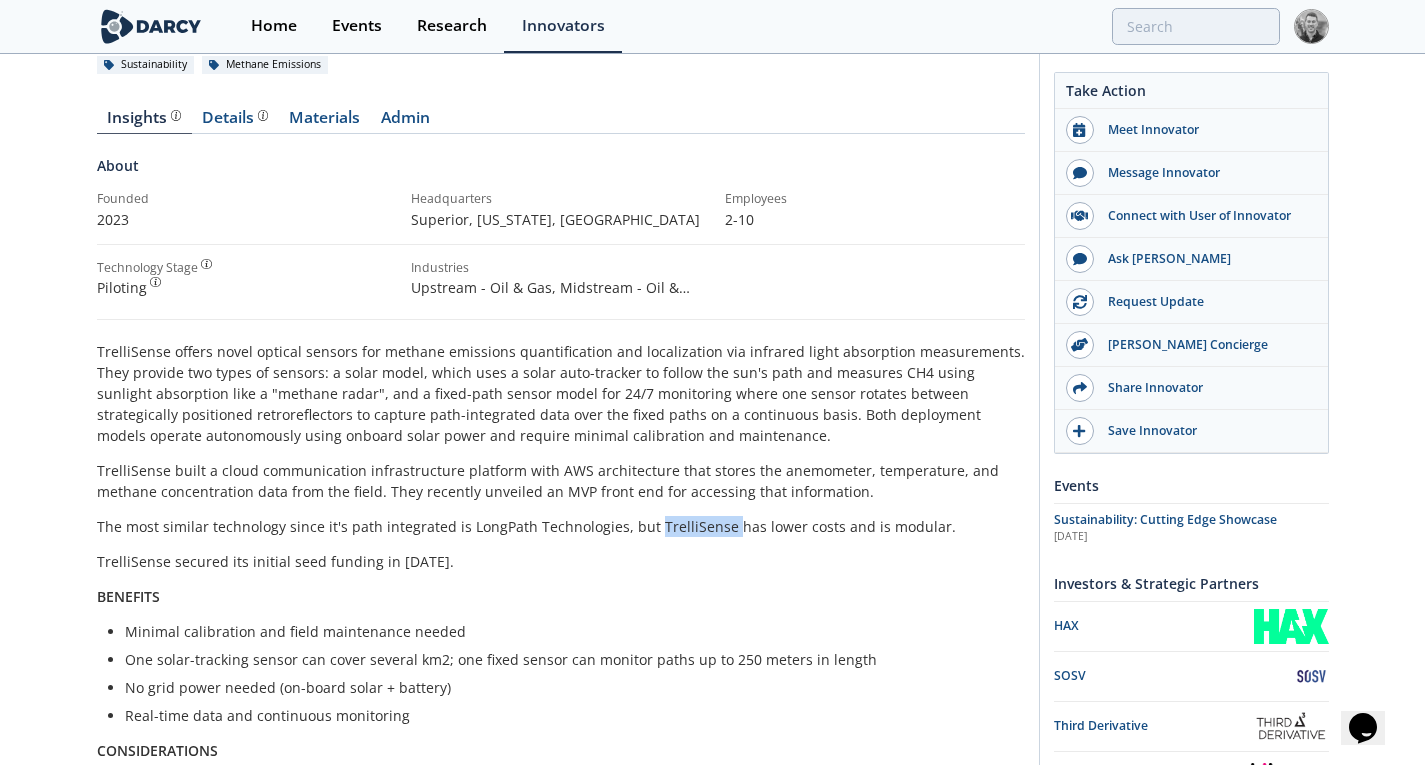 click on "The most similar technology since it's path integrated is LongPath Technologies, but TrelliSense has lower costs and is modular." at bounding box center (561, 526) 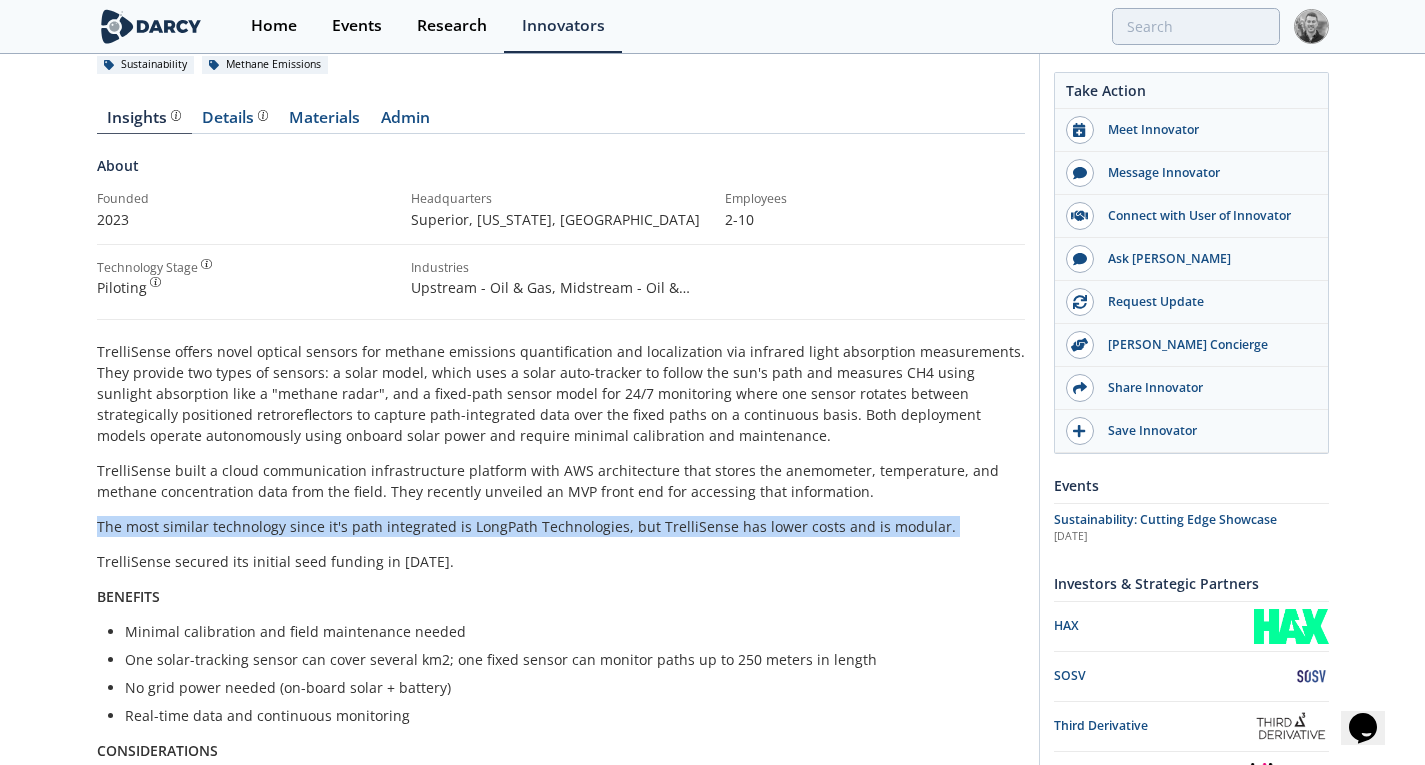 click on "The most similar technology since it's path integrated is LongPath Technologies, but TrelliSense has lower costs and is modular." at bounding box center [561, 526] 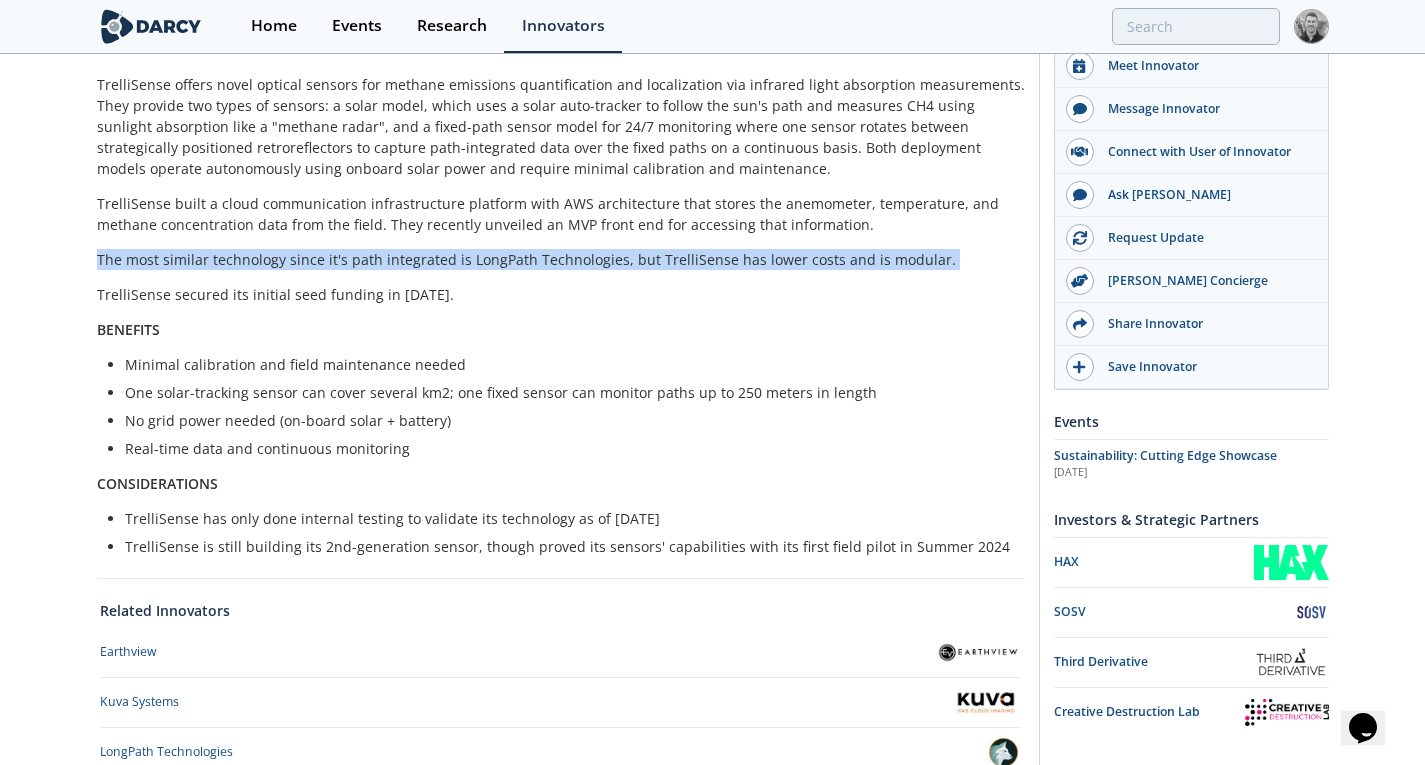 scroll, scrollTop: 449, scrollLeft: 0, axis: vertical 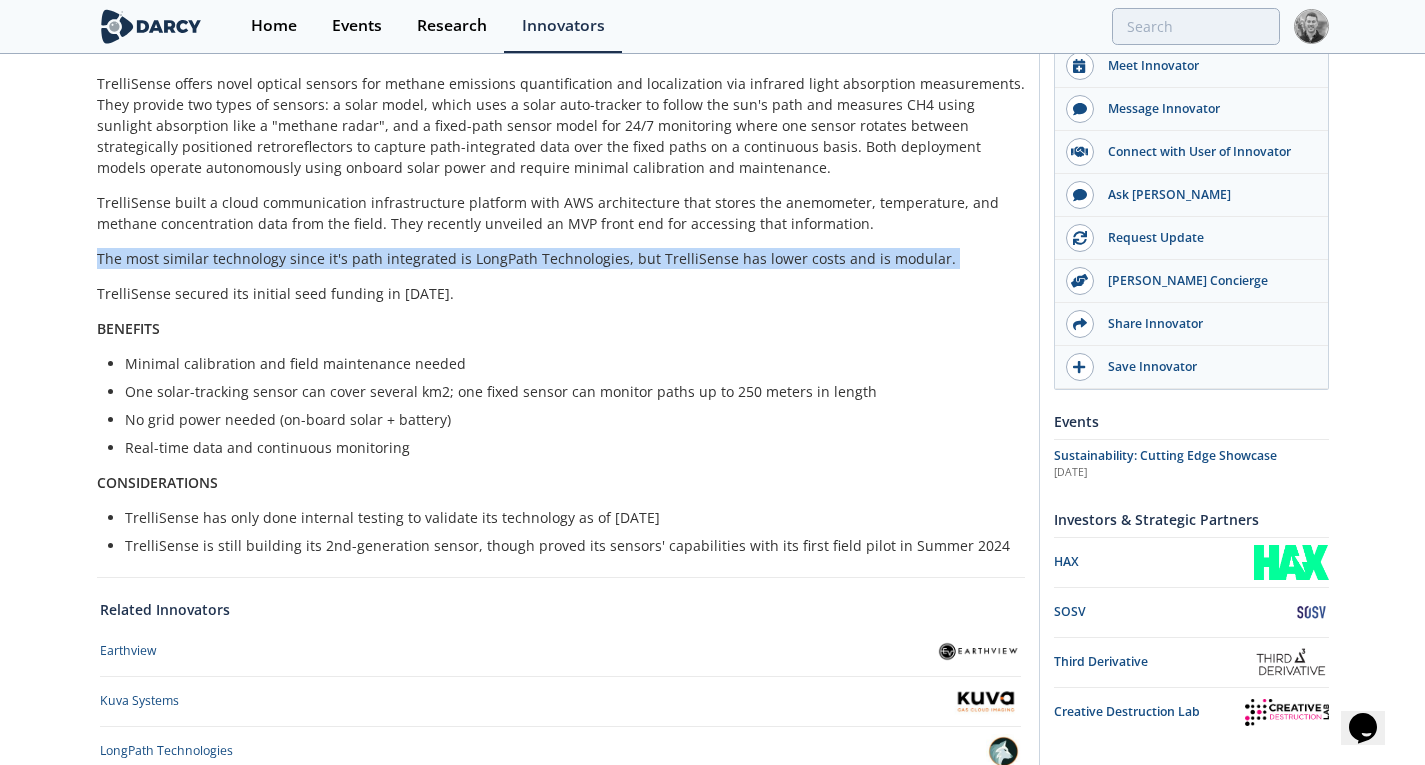 copy on "The most similar technology since it's path integrated is LongPath Technologies, but TrelliSense has lower costs and is modular." 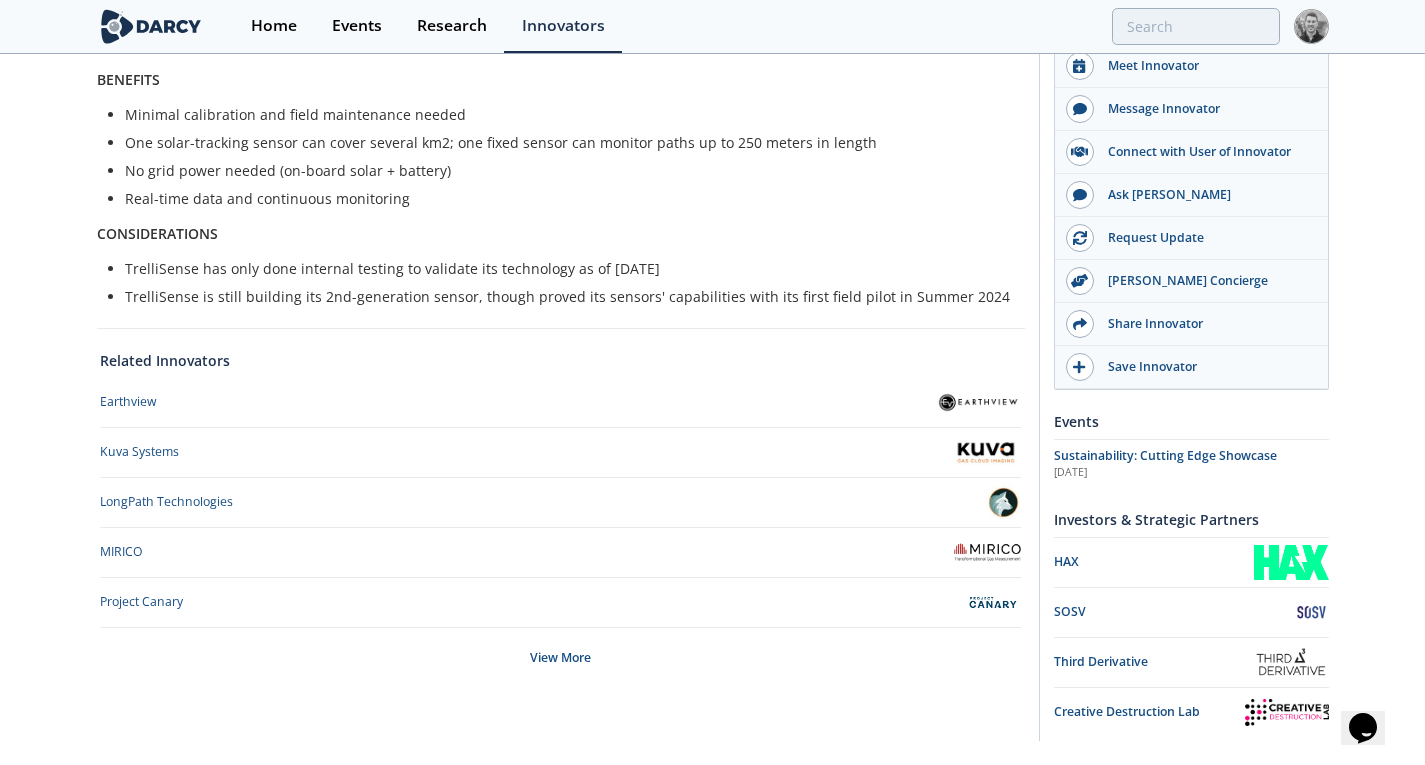 scroll, scrollTop: 709, scrollLeft: 0, axis: vertical 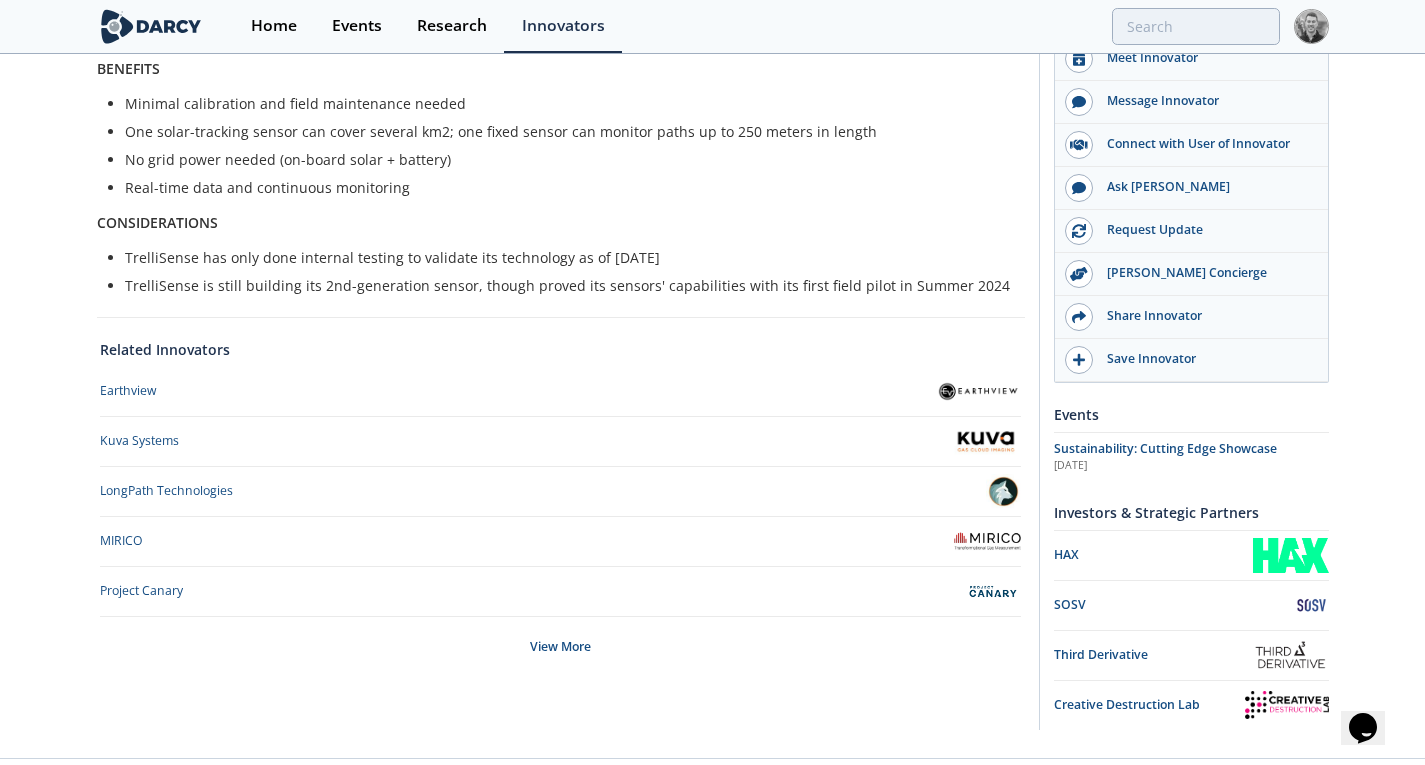 click at bounding box center [582, 541] 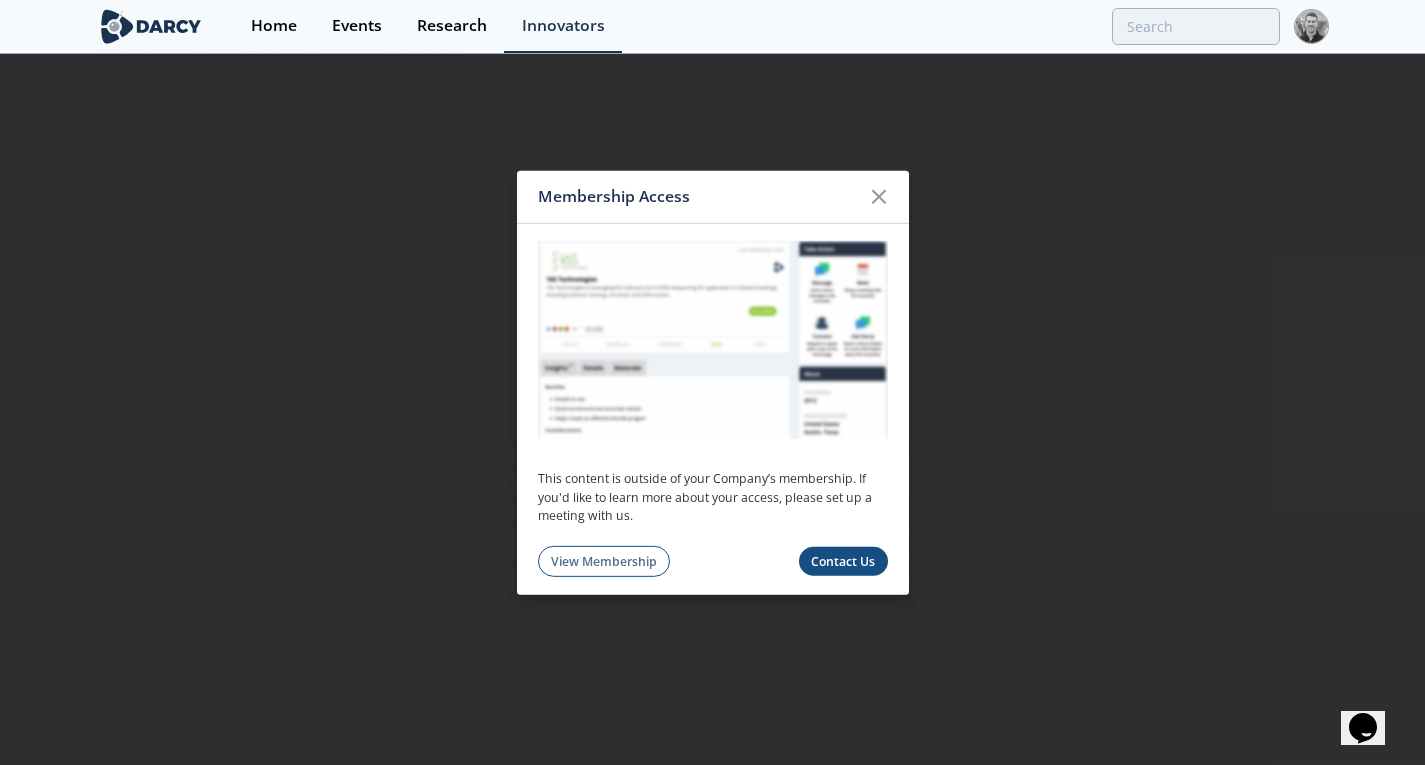 scroll, scrollTop: 0, scrollLeft: 0, axis: both 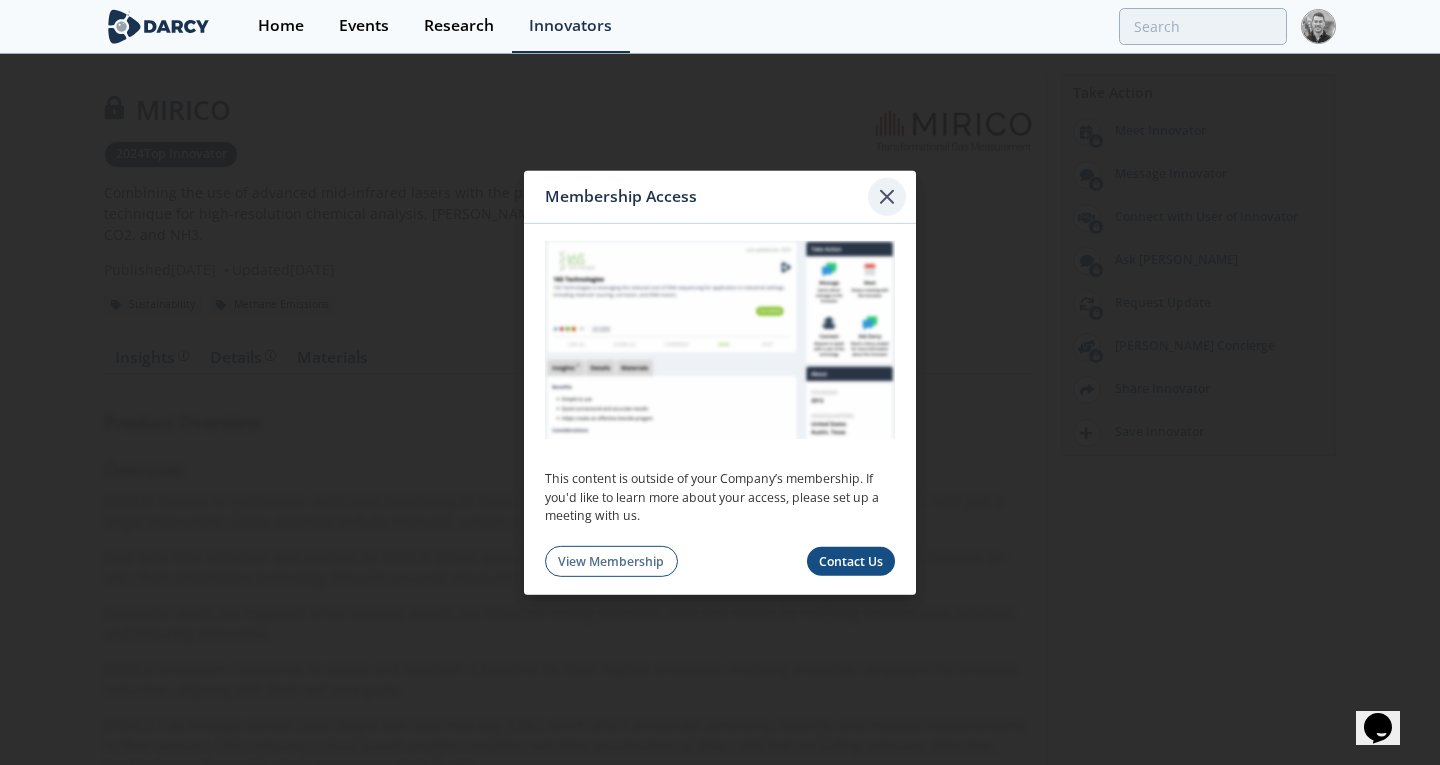 click 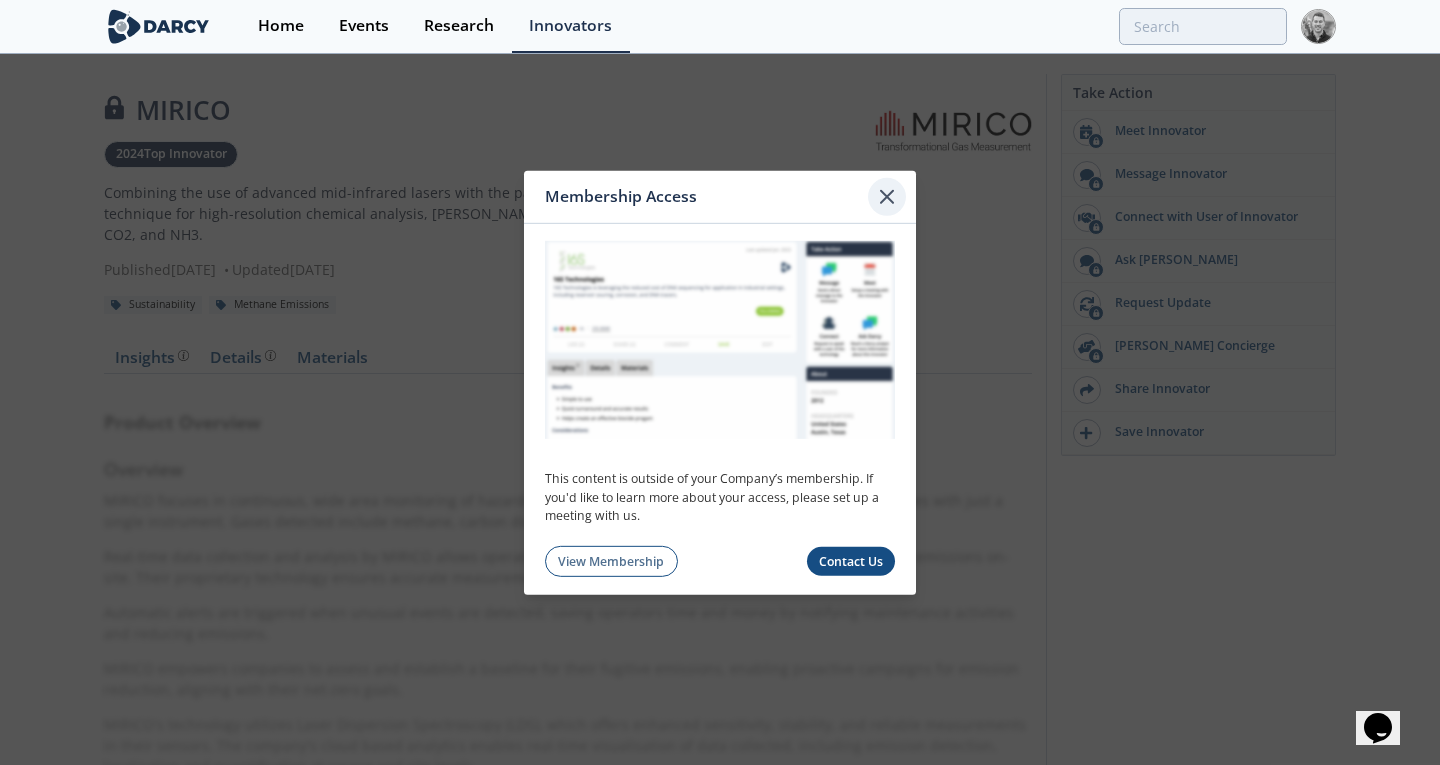 click 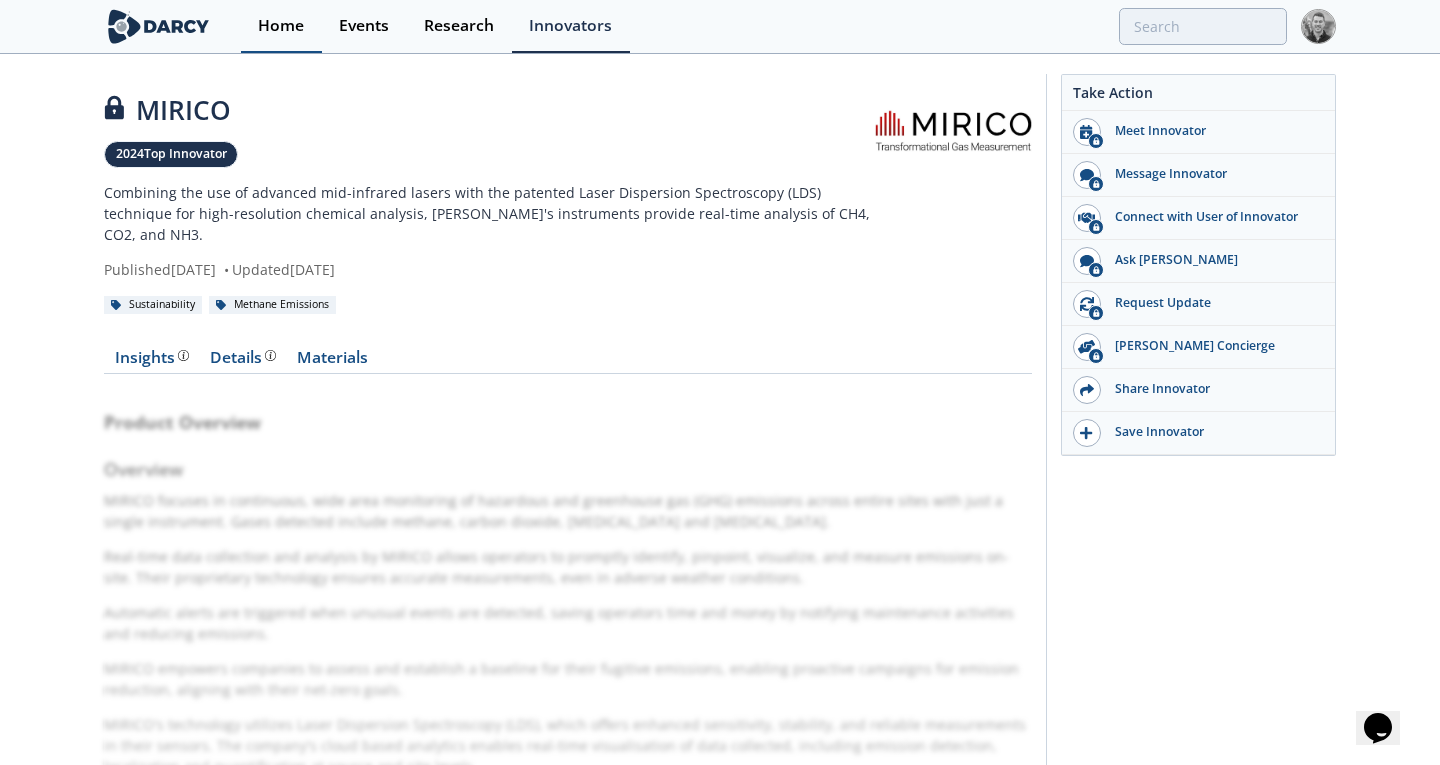 click on "Home" at bounding box center [281, 26] 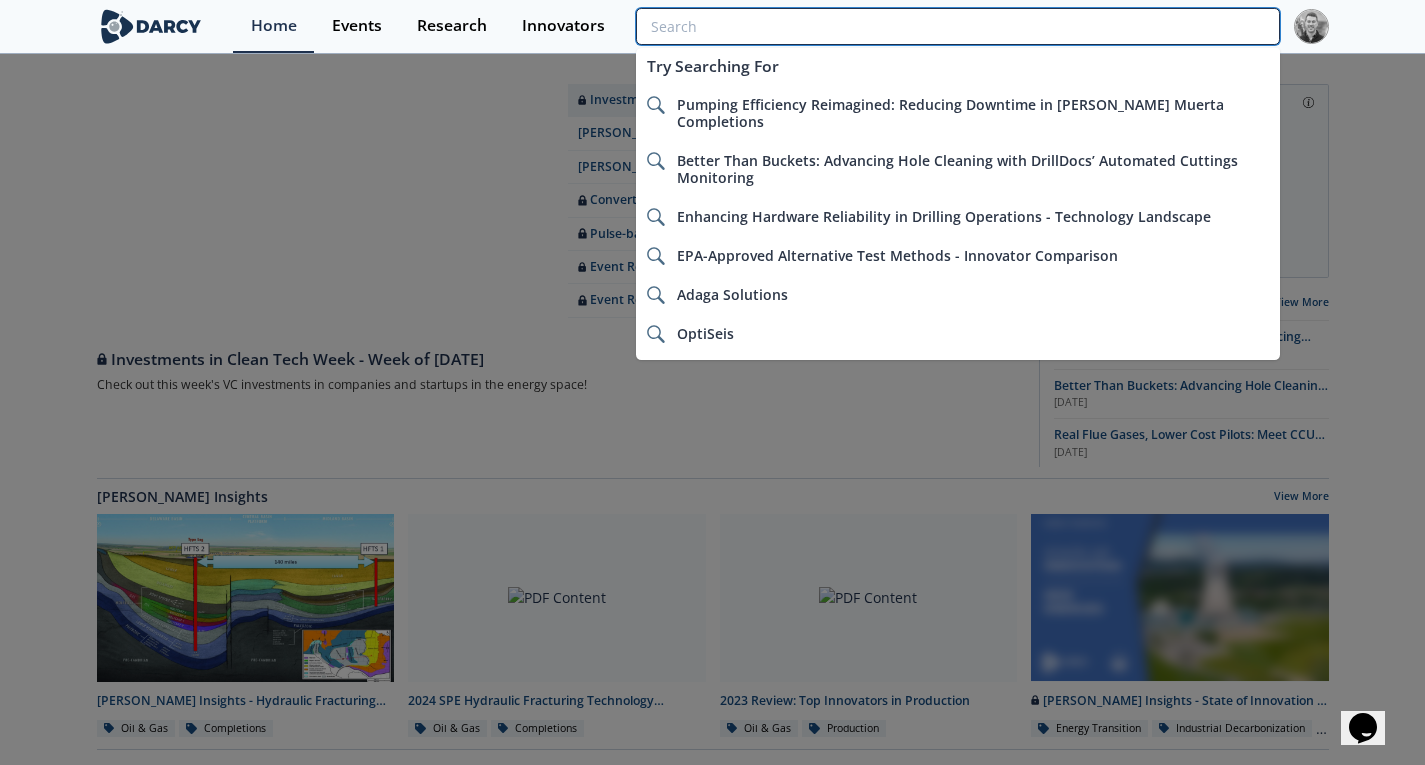 click at bounding box center [957, 26] 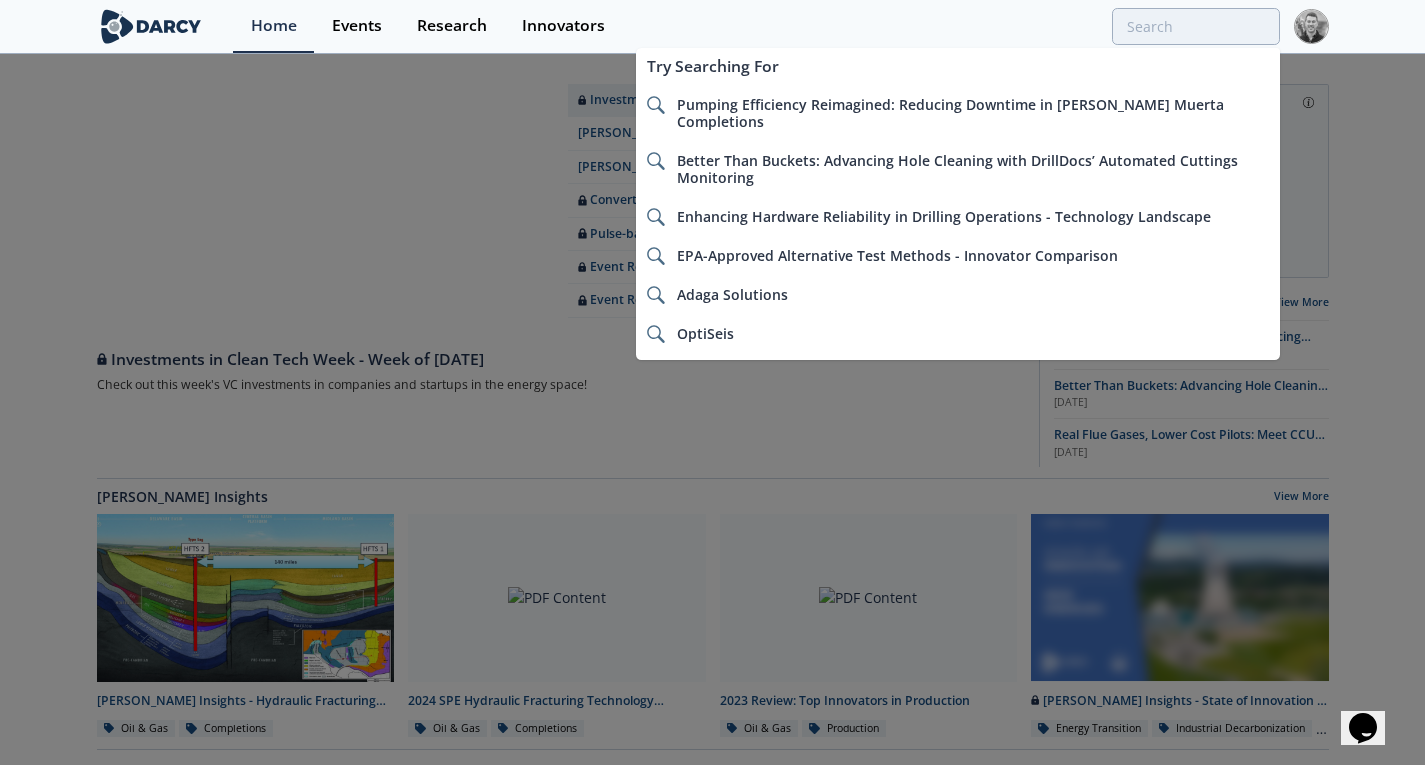 click at bounding box center [1311, 26] 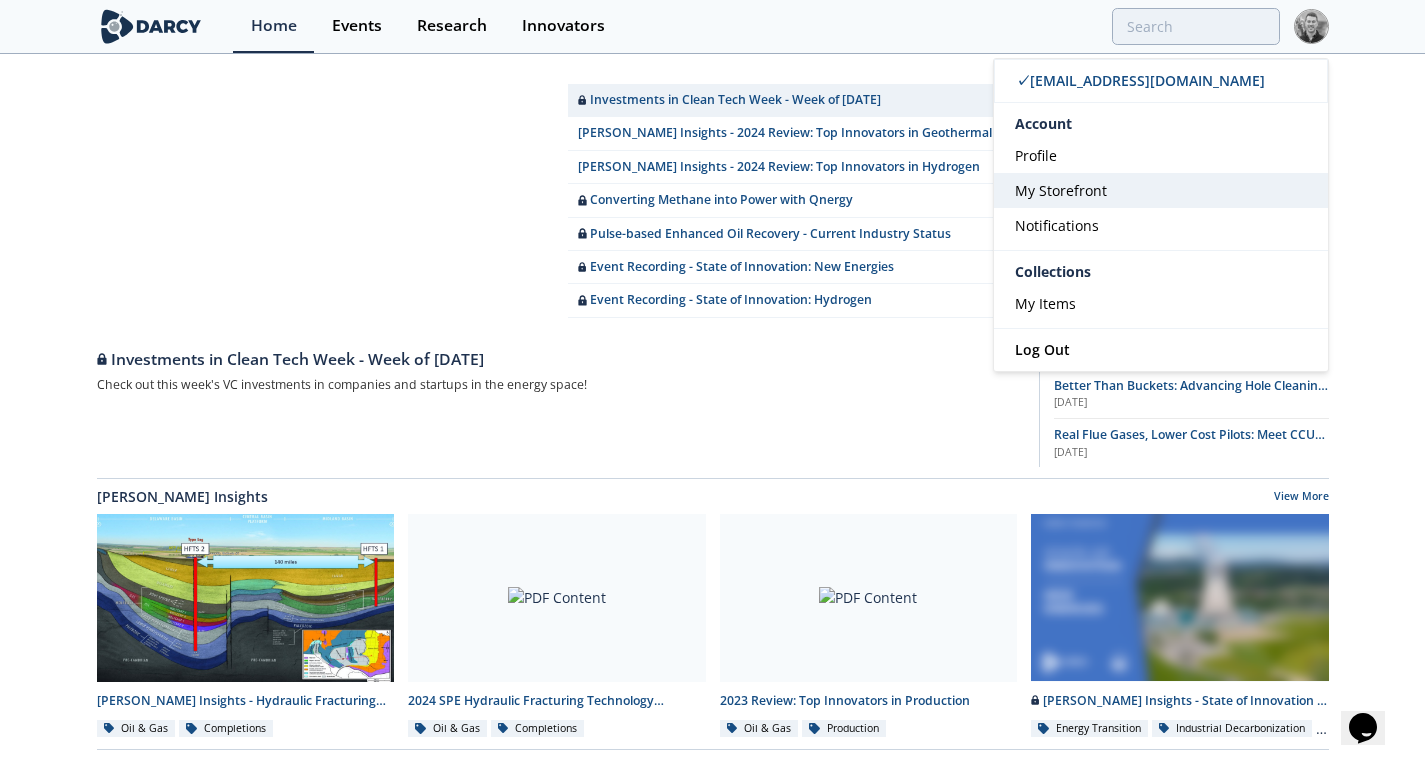 click on "My Storefront" at bounding box center [1061, 190] 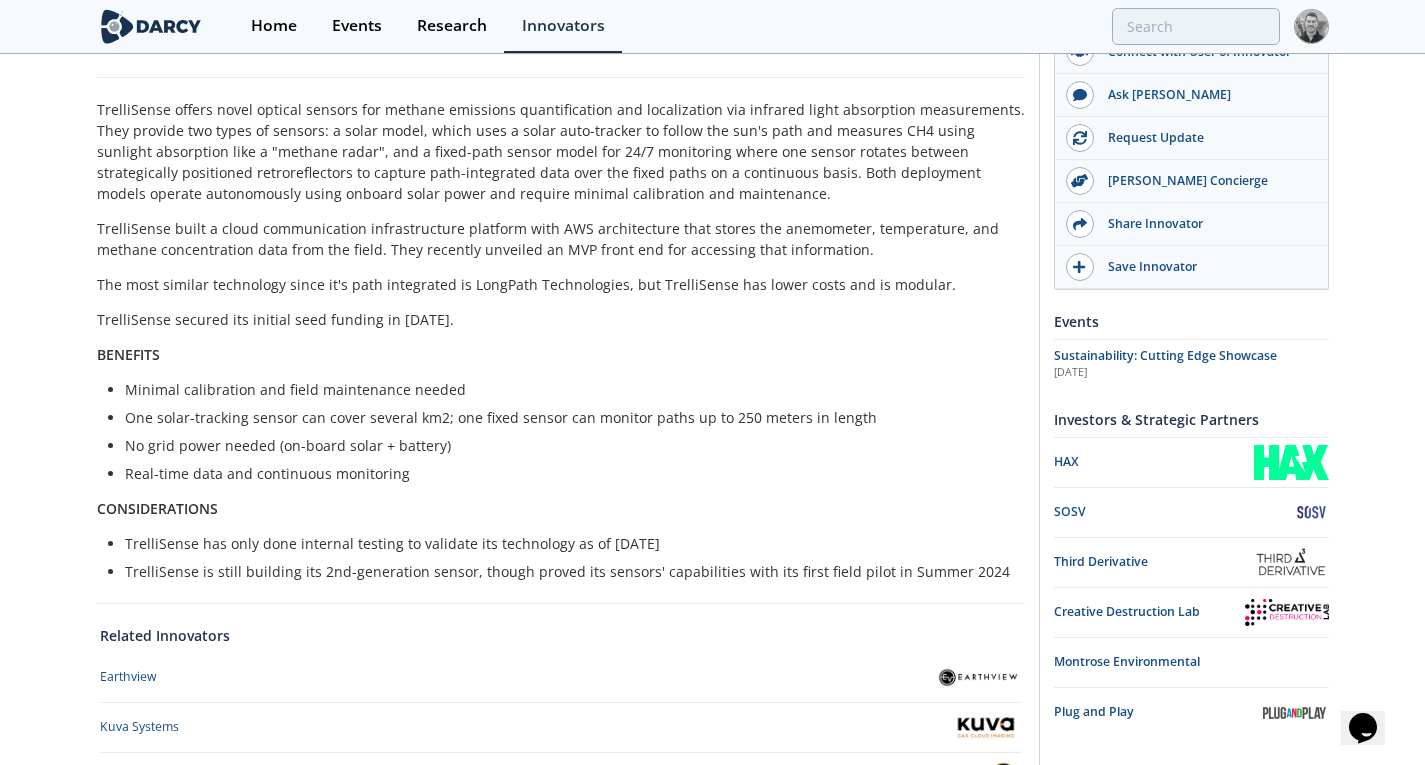 scroll, scrollTop: 424, scrollLeft: 0, axis: vertical 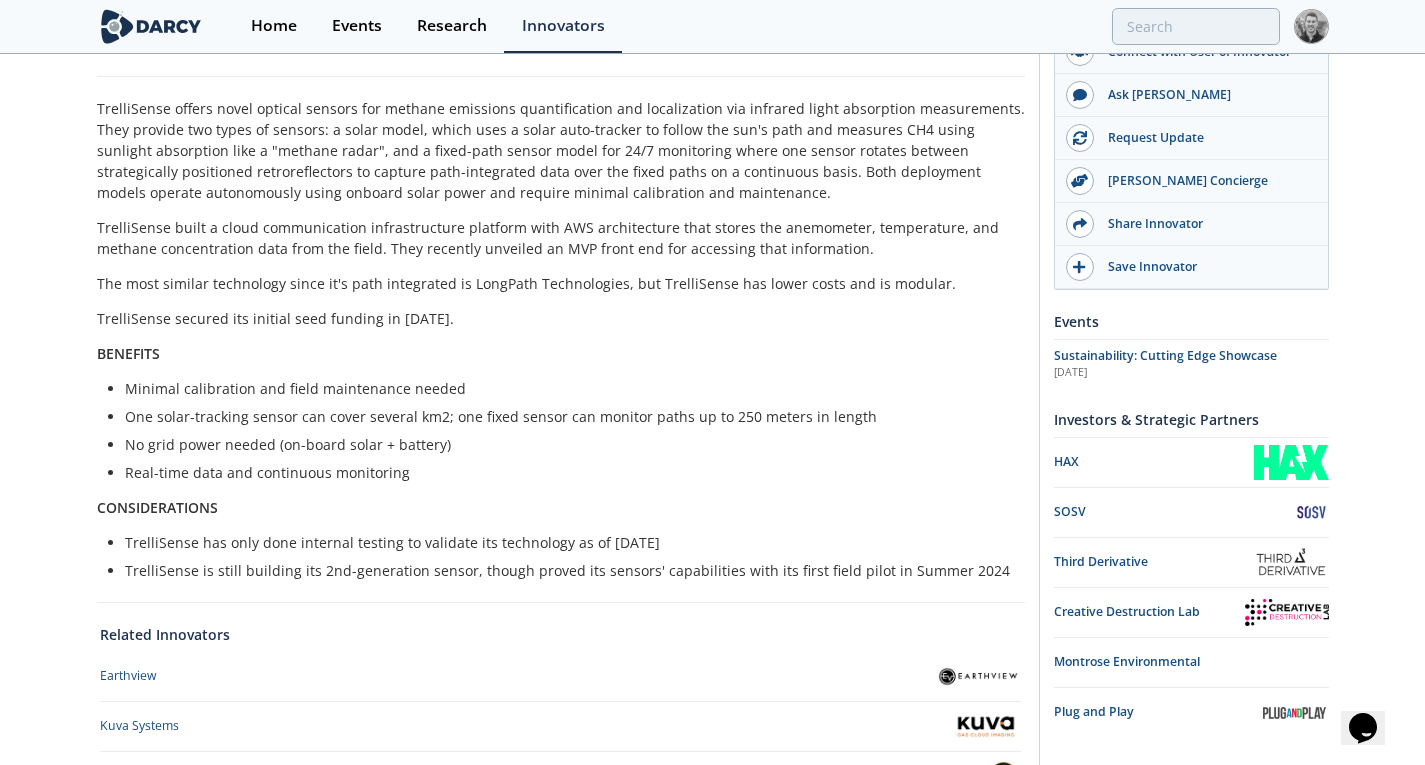 drag, startPoint x: 496, startPoint y: 319, endPoint x: 94, endPoint y: 295, distance: 402.7158 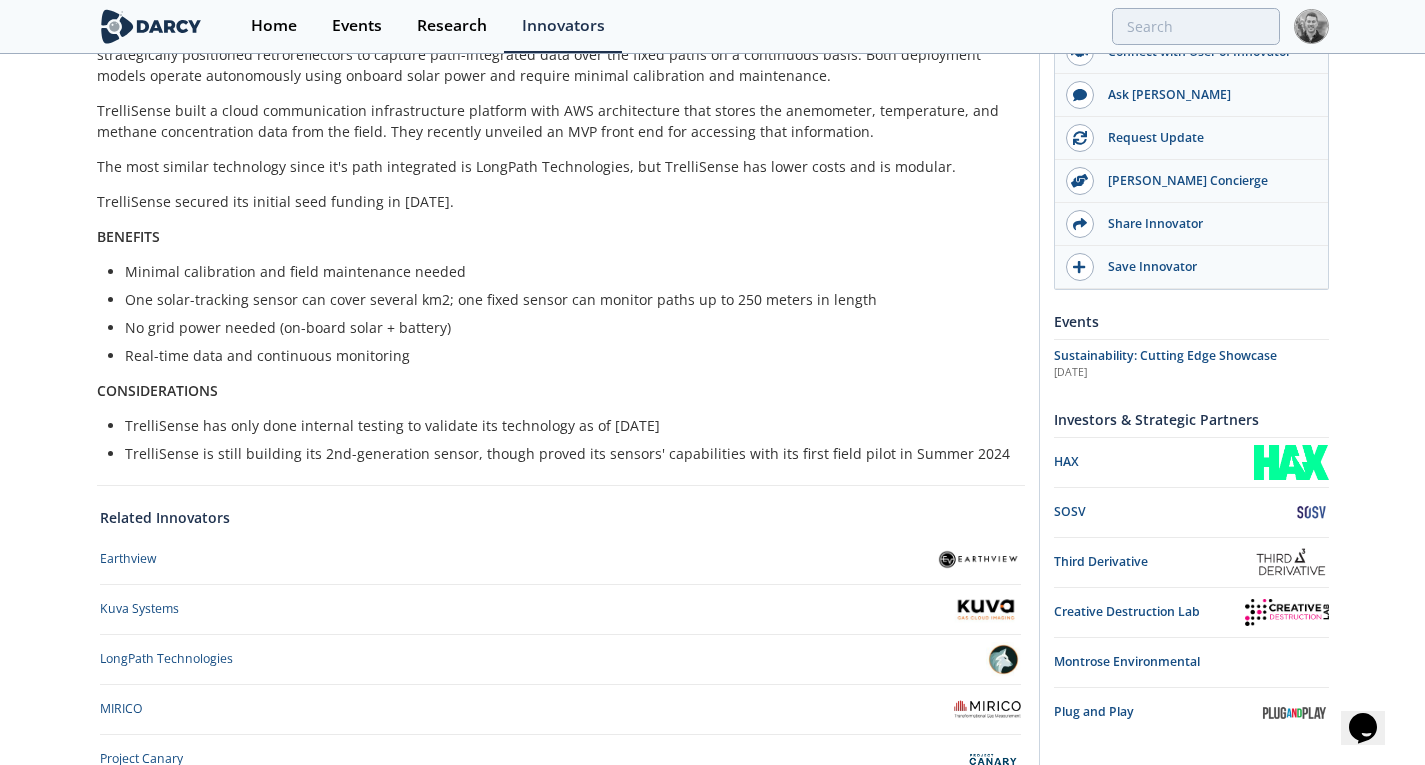 scroll, scrollTop: 547, scrollLeft: 0, axis: vertical 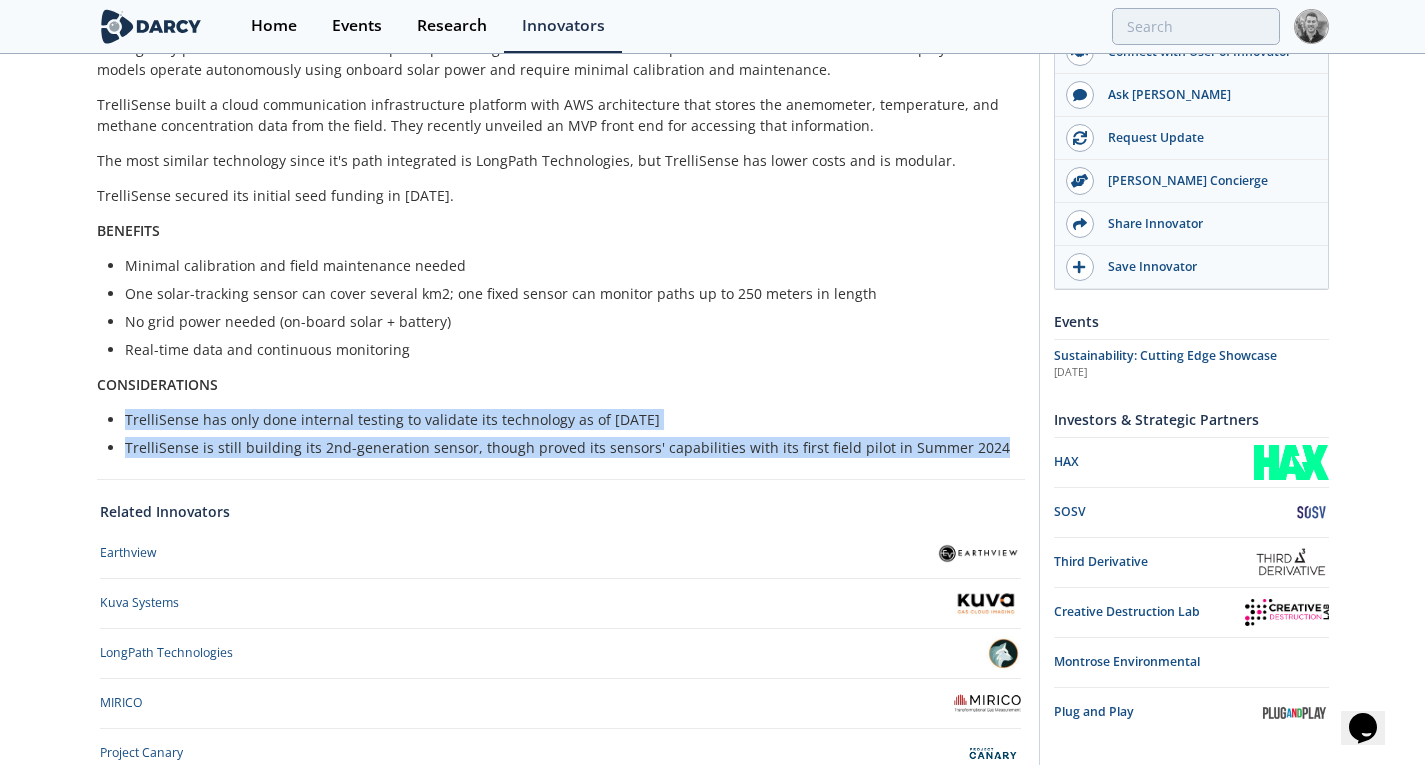 drag, startPoint x: 122, startPoint y: 419, endPoint x: 993, endPoint y: 453, distance: 871.6633 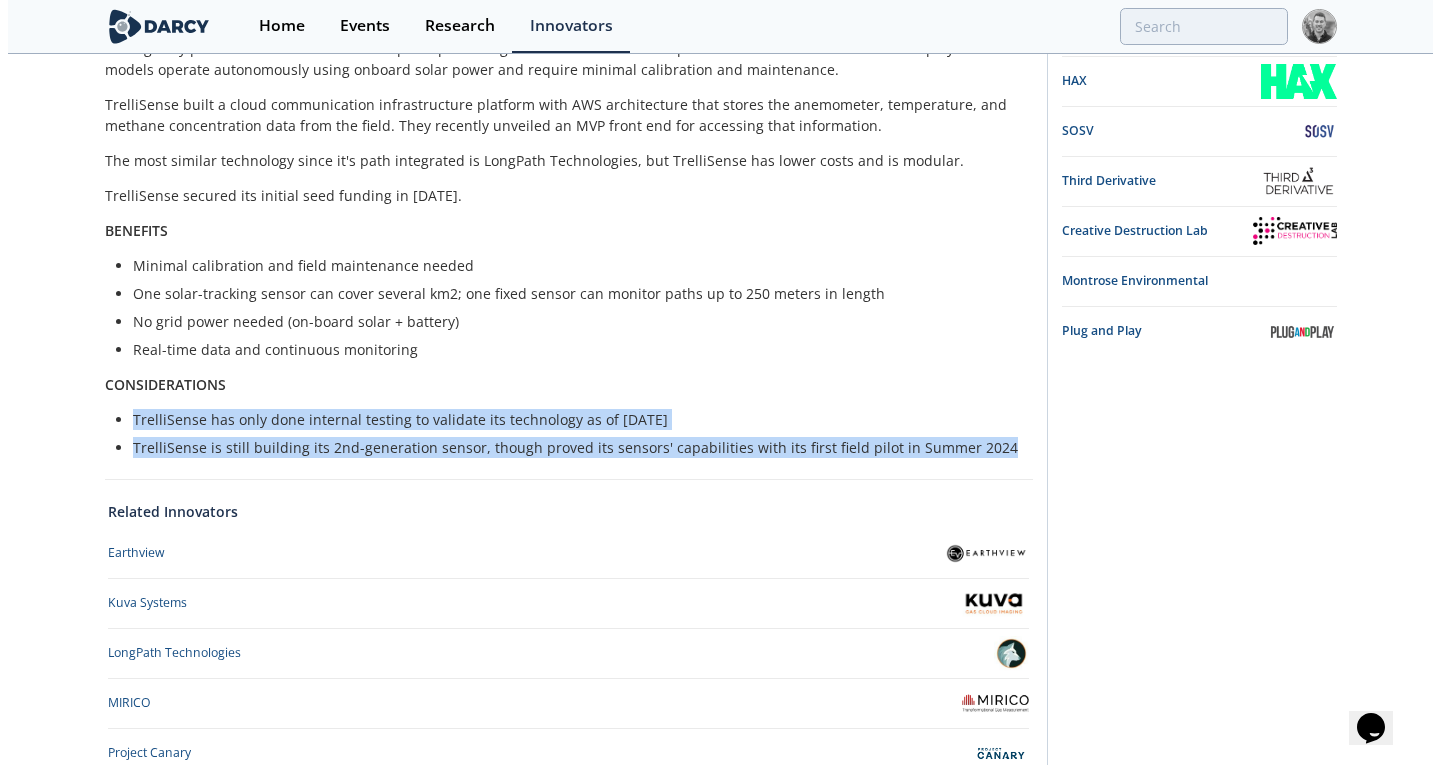 scroll, scrollTop: 0, scrollLeft: 0, axis: both 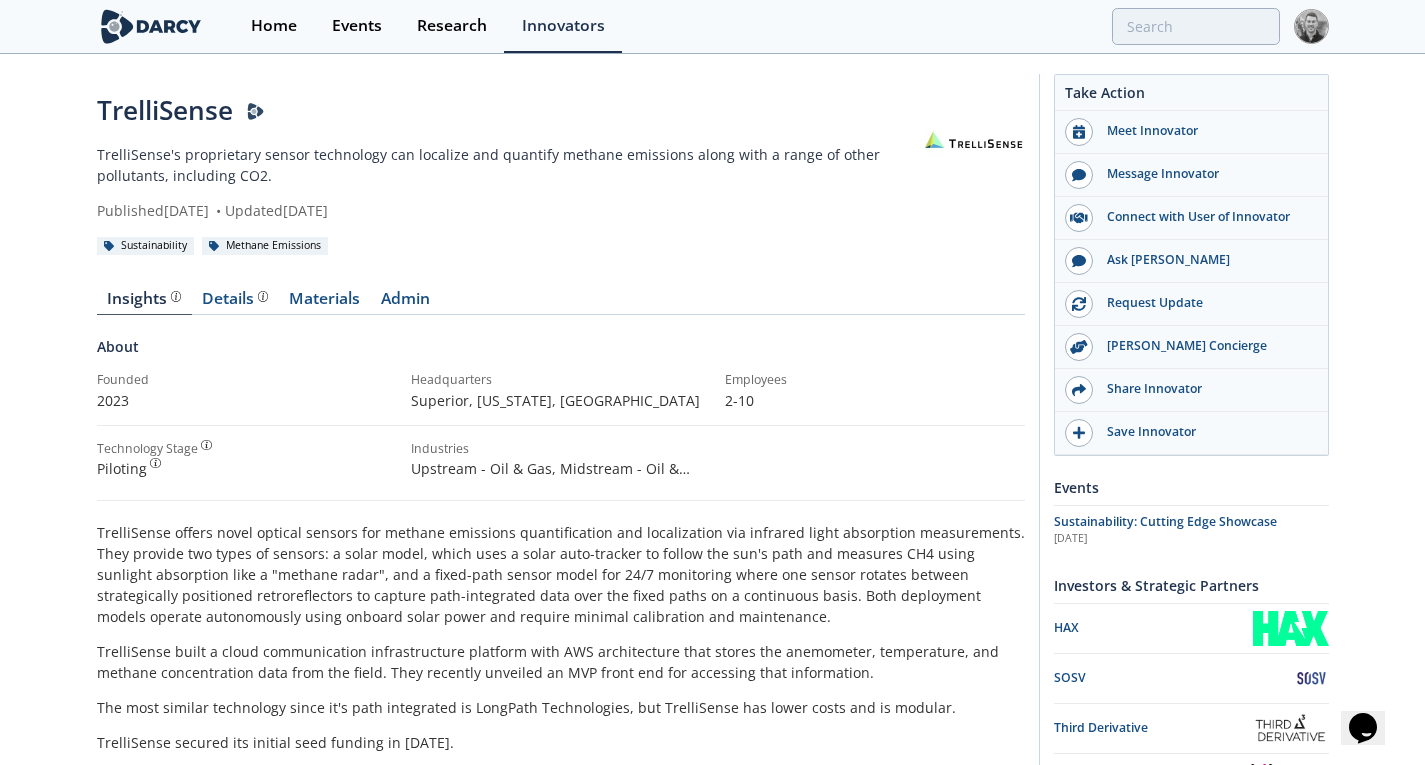 click at bounding box center (1311, 26) 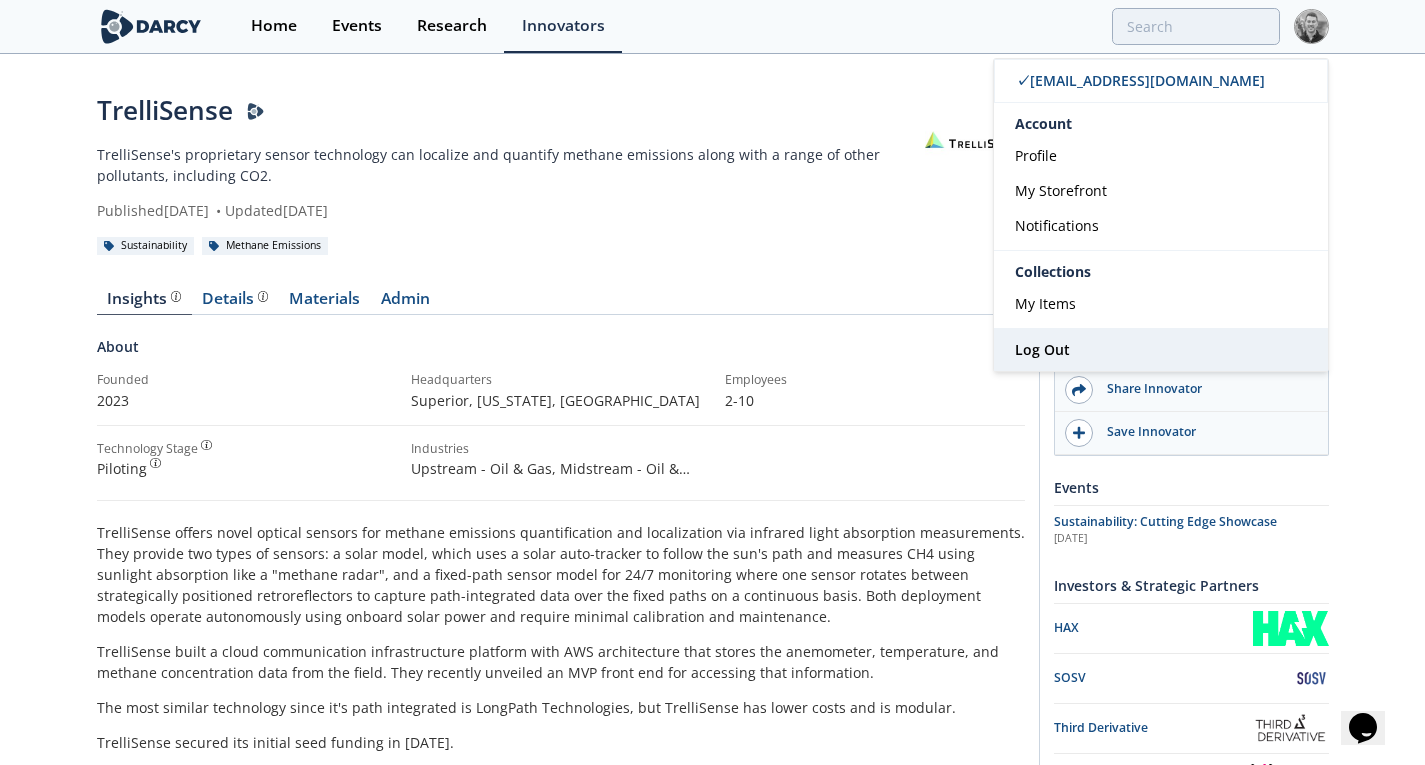 click on "Log Out" at bounding box center [1042, 349] 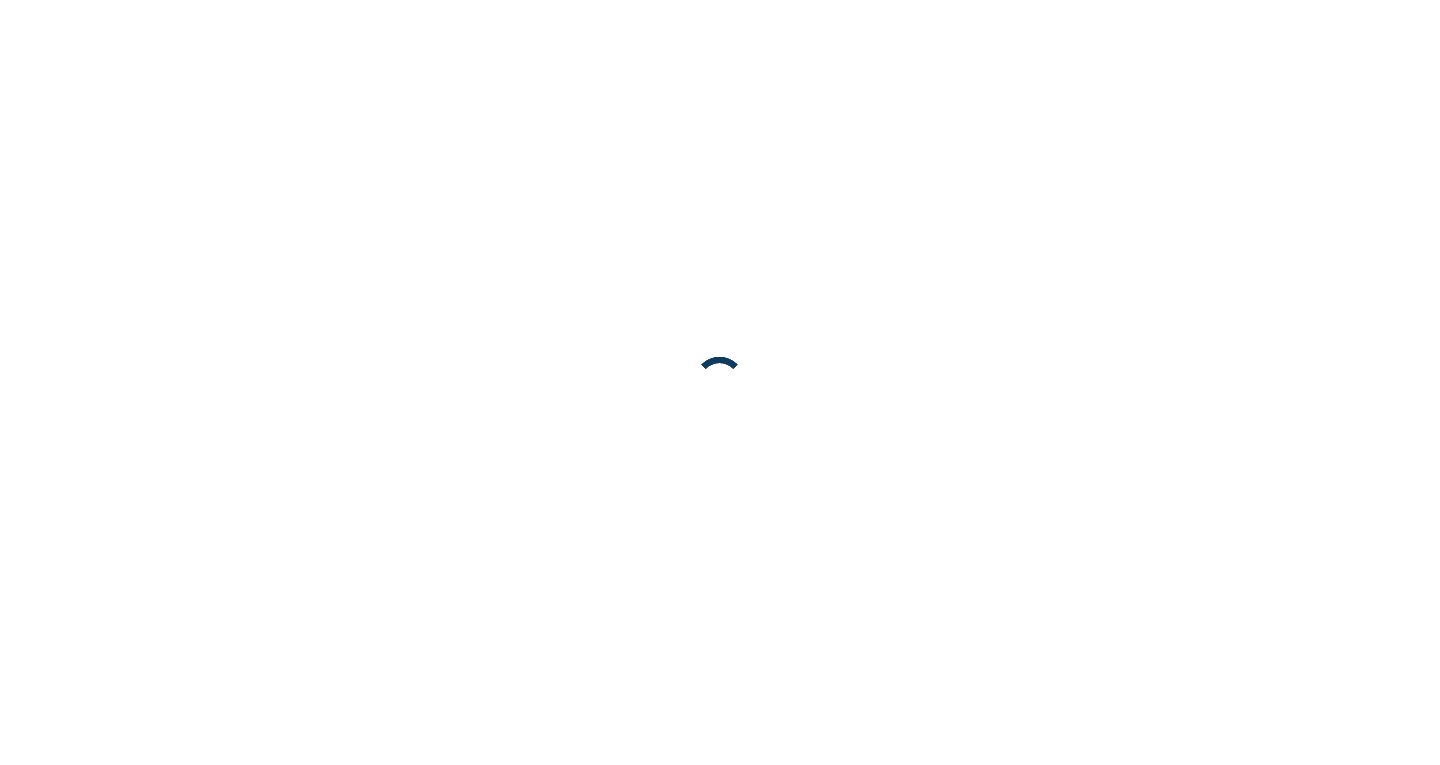 scroll, scrollTop: 0, scrollLeft: 0, axis: both 